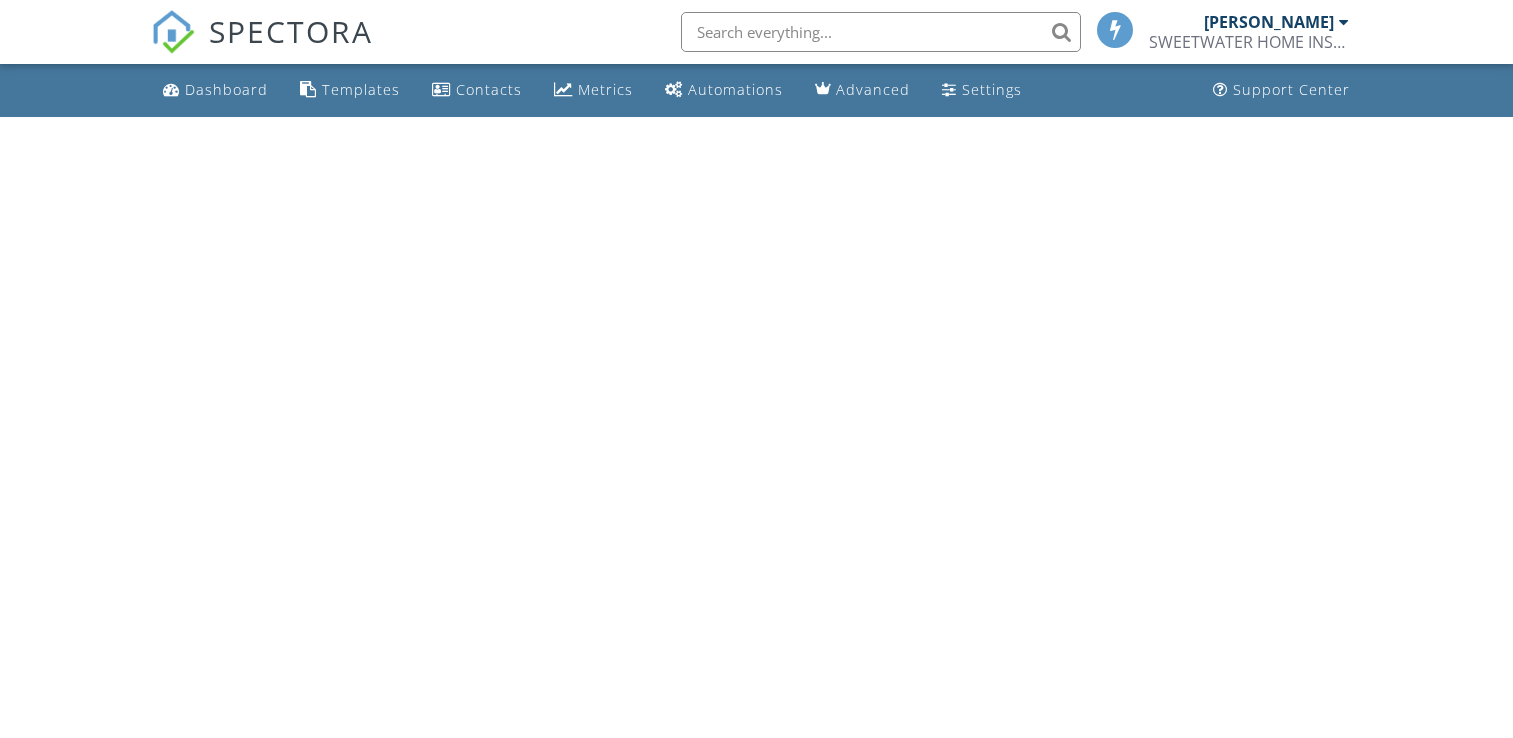 scroll, scrollTop: 0, scrollLeft: 0, axis: both 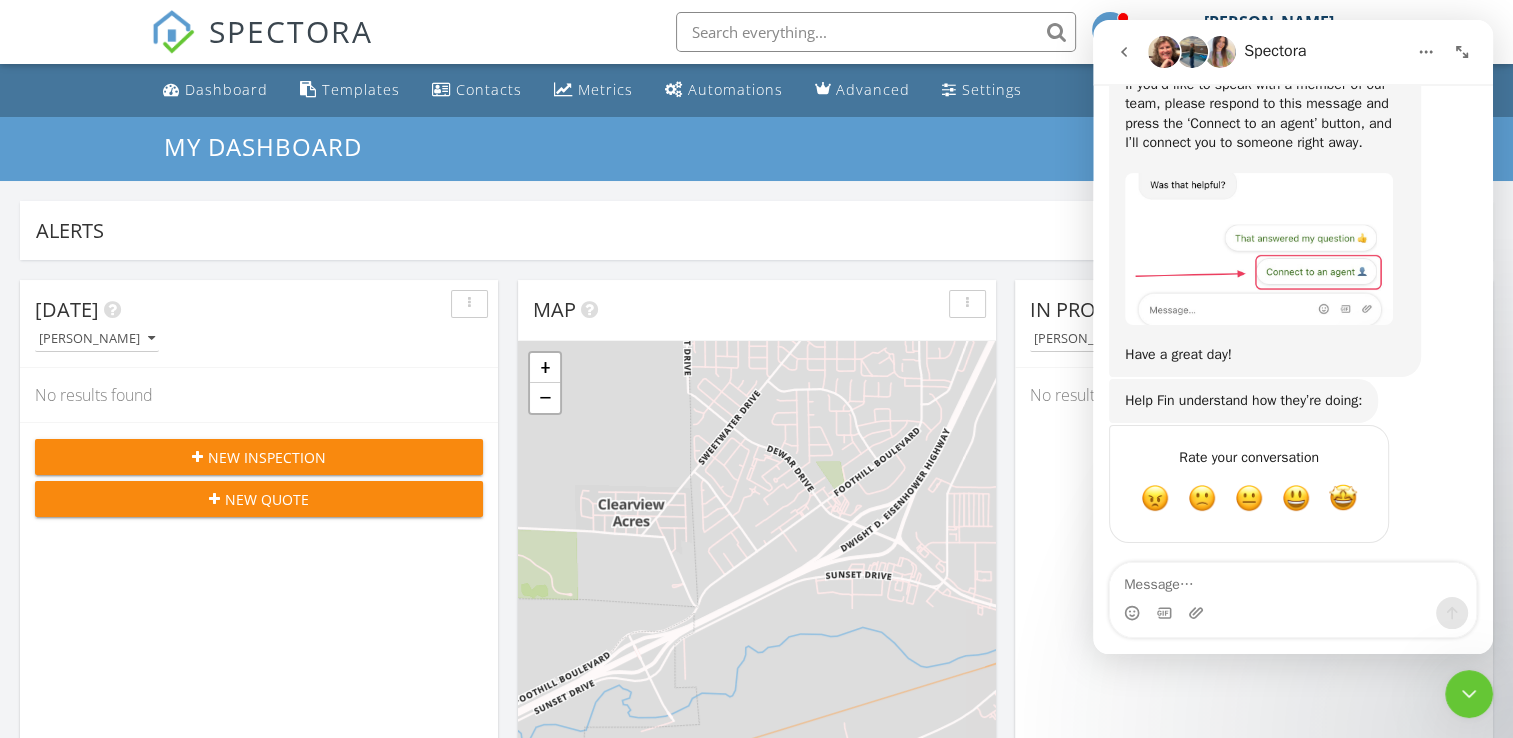 click 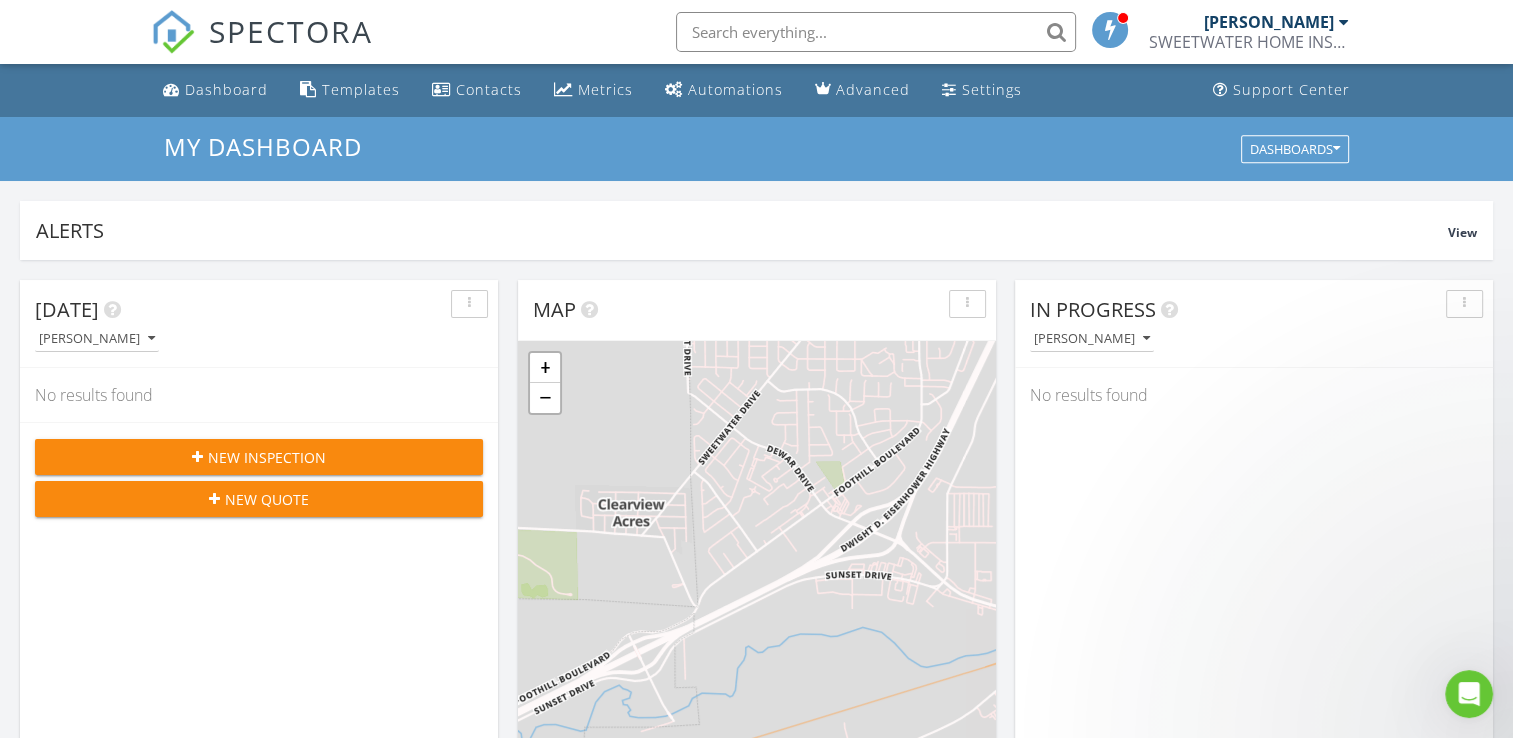 scroll, scrollTop: 0, scrollLeft: 0, axis: both 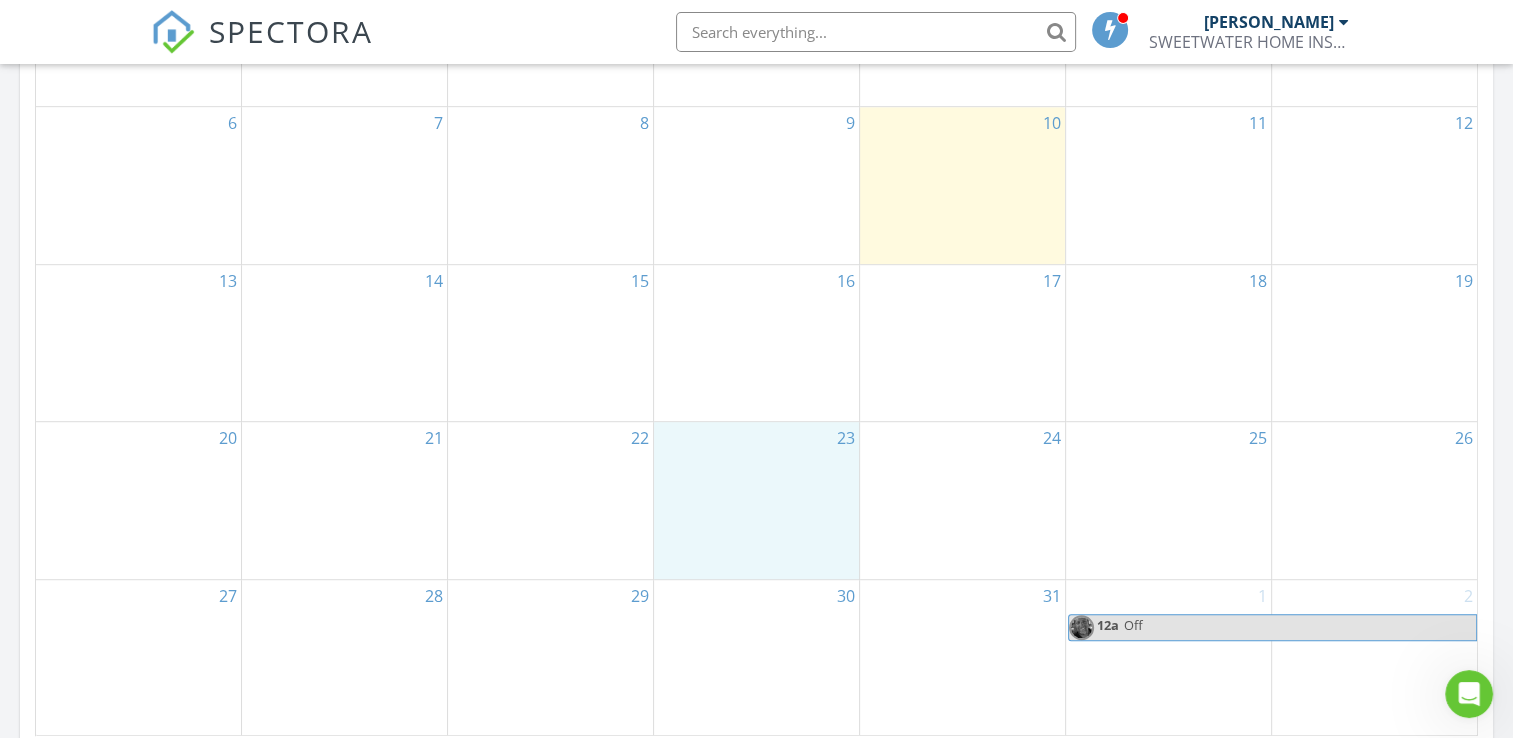 click on "23" at bounding box center [756, 500] 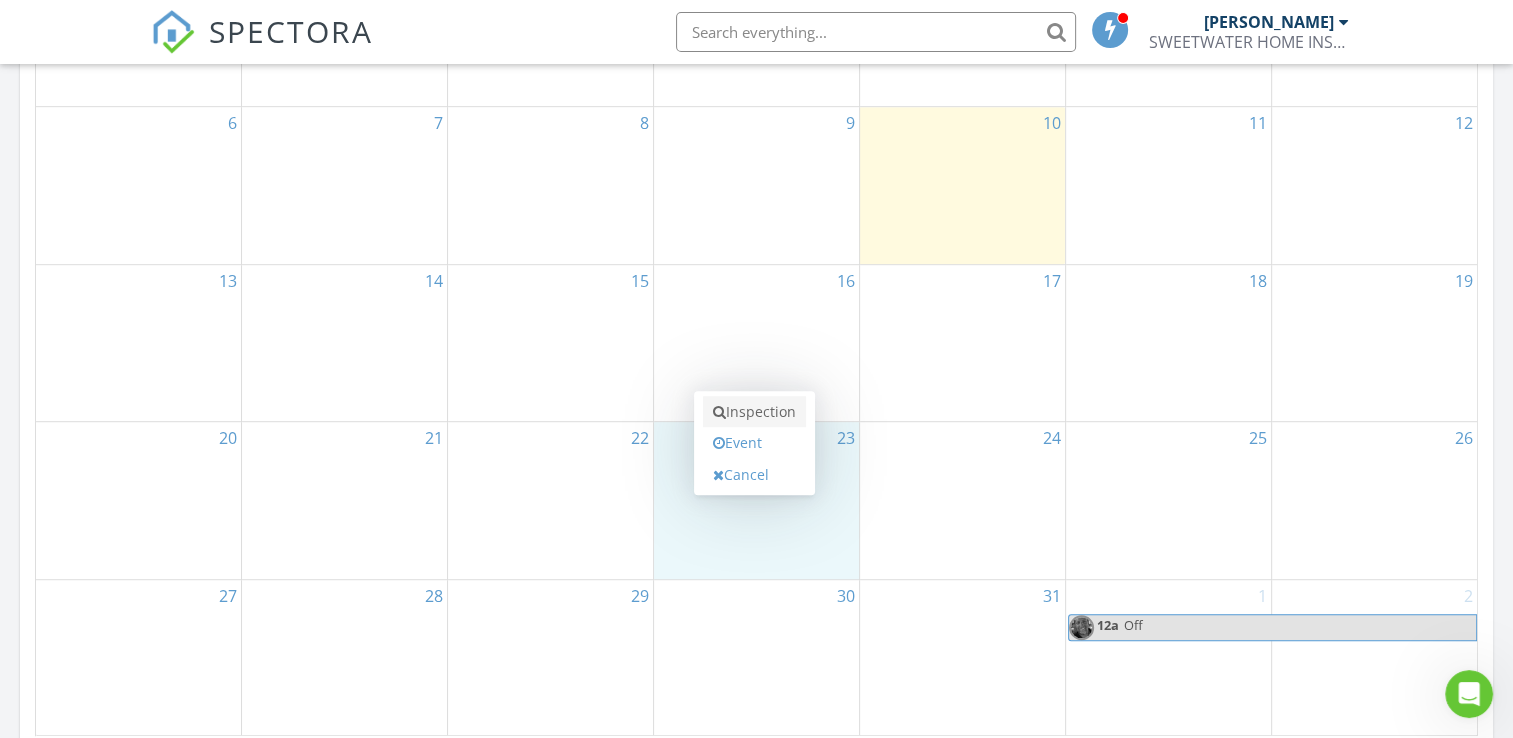 click on "Inspection" at bounding box center (754, 412) 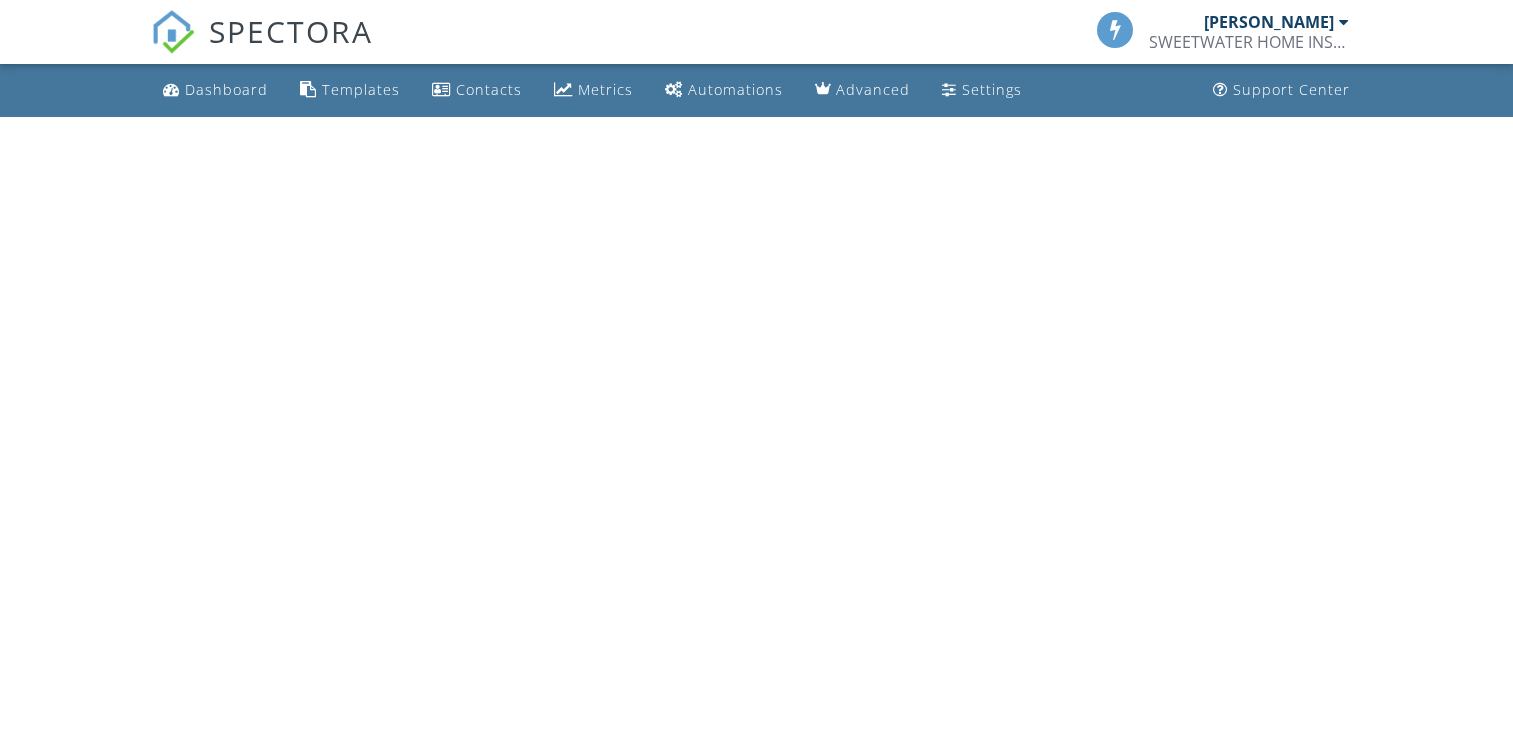 scroll, scrollTop: 0, scrollLeft: 0, axis: both 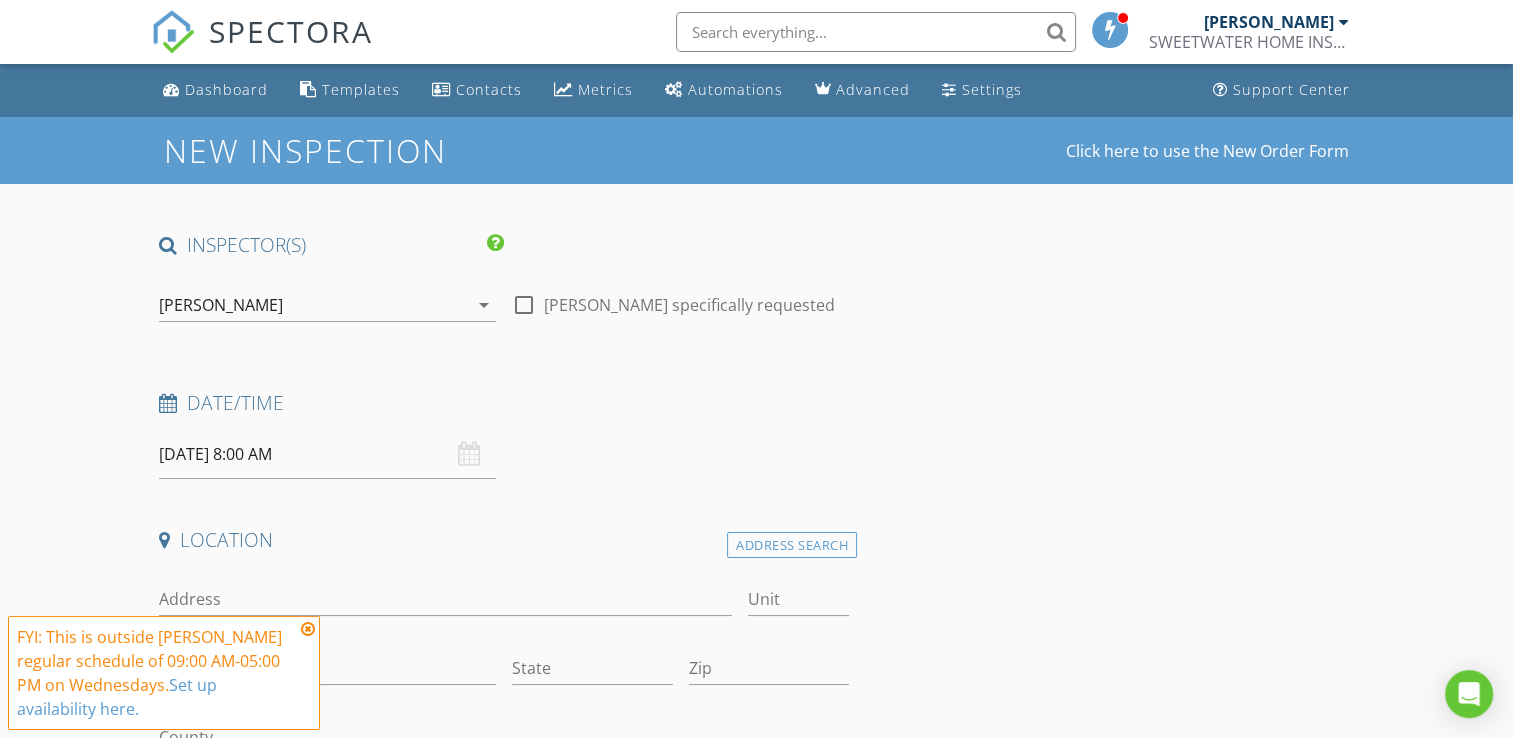 click on "INSPECTOR(S)
check_box   Jerry Zanetti   PRIMARY   Jerry Zanetti arrow_drop_down   check_box_outline_blank Jerry Zanetti specifically requested
Date/Time
07/23/2025 8:00 AM
Location
Address Search       Address   Unit   City   State   Zip   County     Square Feet   Year Built   Foundation arrow_drop_down
client
check_box Enable Client CC email for this inspection   Client Search     check_box_outline_blank Client is a Company/Organization     First Name   Last Name   Email   CC Email   Phone   Address   City   State   Zip       Notes   Private Notes
ADD ADDITIONAL client
SERVICES
check_box_outline_blank   Residential Home Inspection   Standard Home Inspection starting at $450.00 check_box_outline_blank   SHI RBR Resisidential Inspection Package      check_box_outline_blank" at bounding box center (756, 1918) 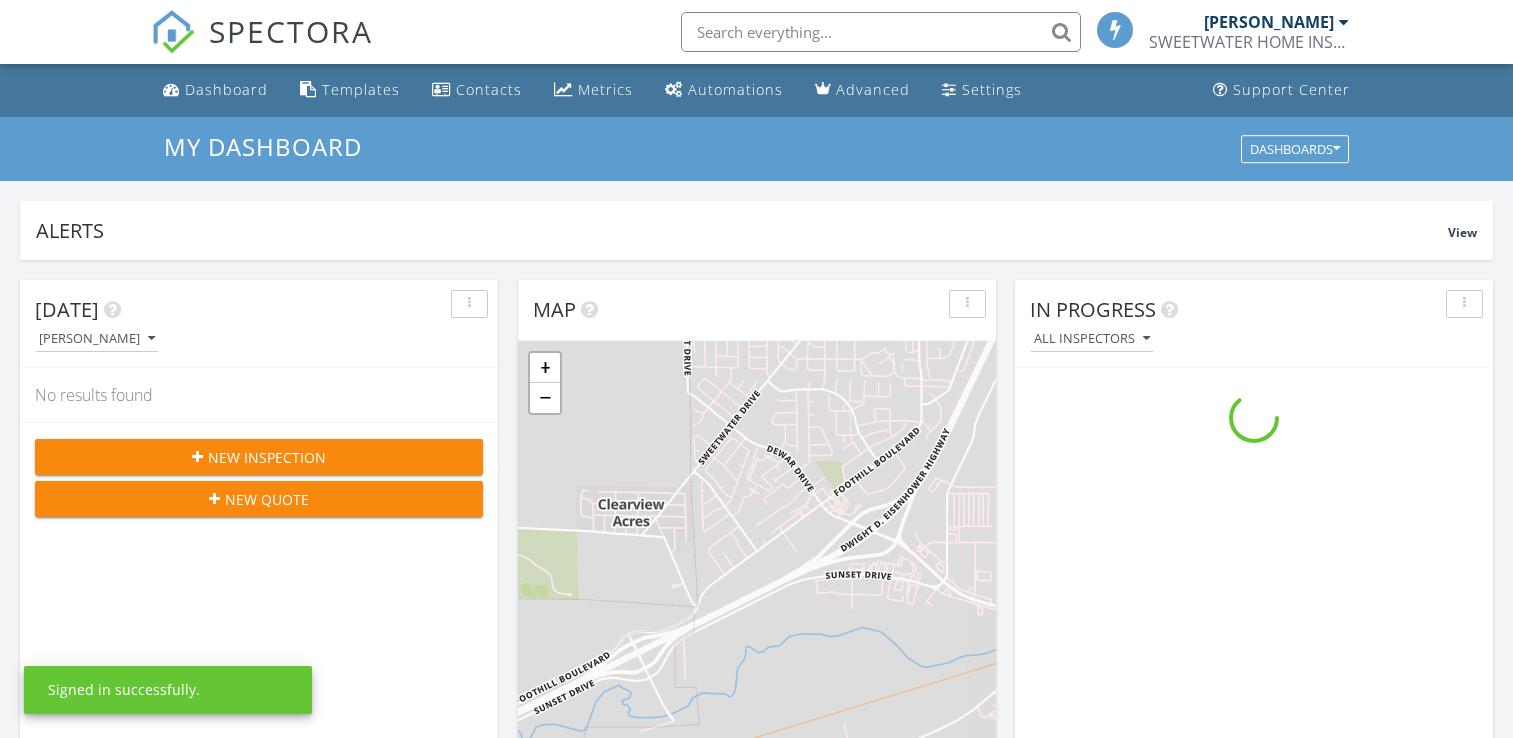 scroll, scrollTop: 812, scrollLeft: 0, axis: vertical 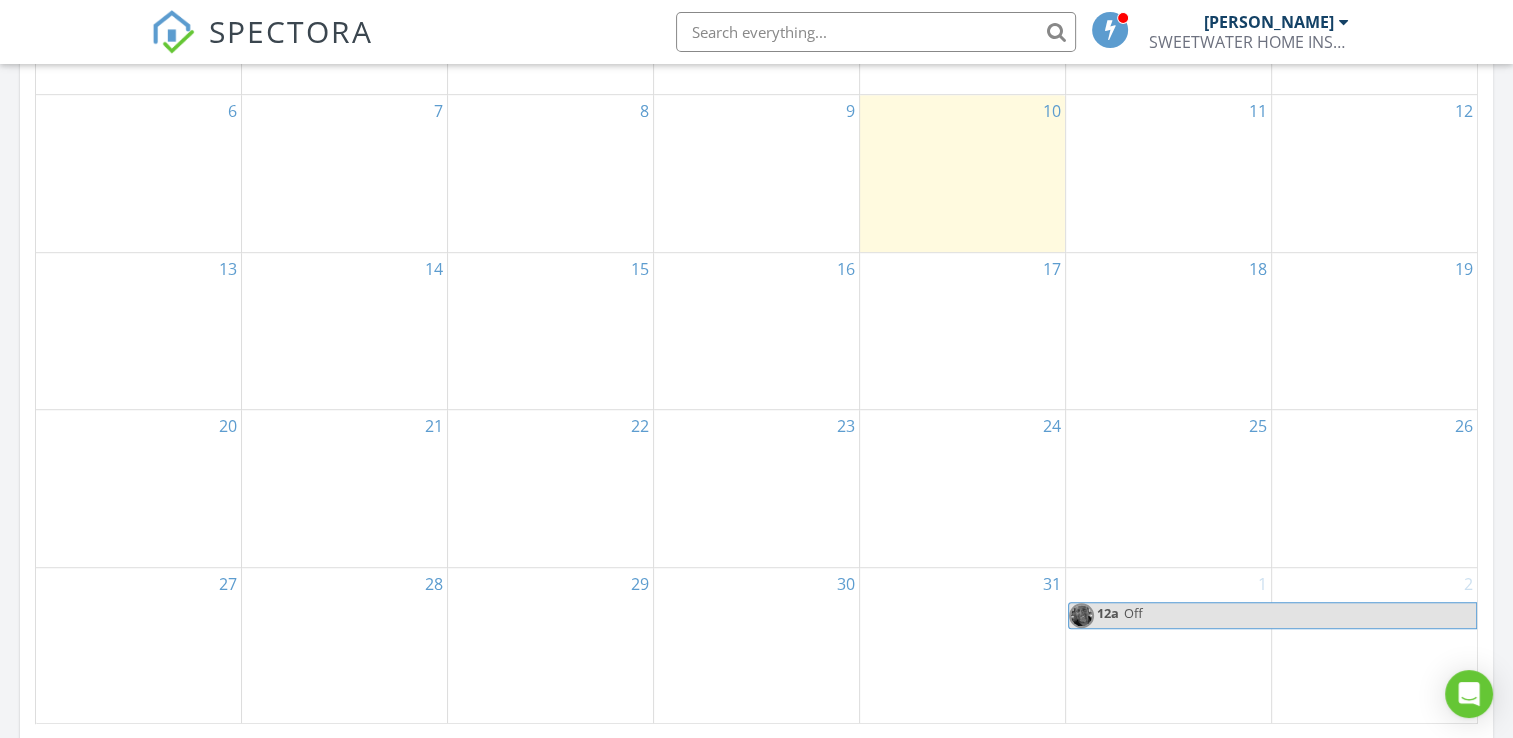 click on "23" at bounding box center [756, 488] 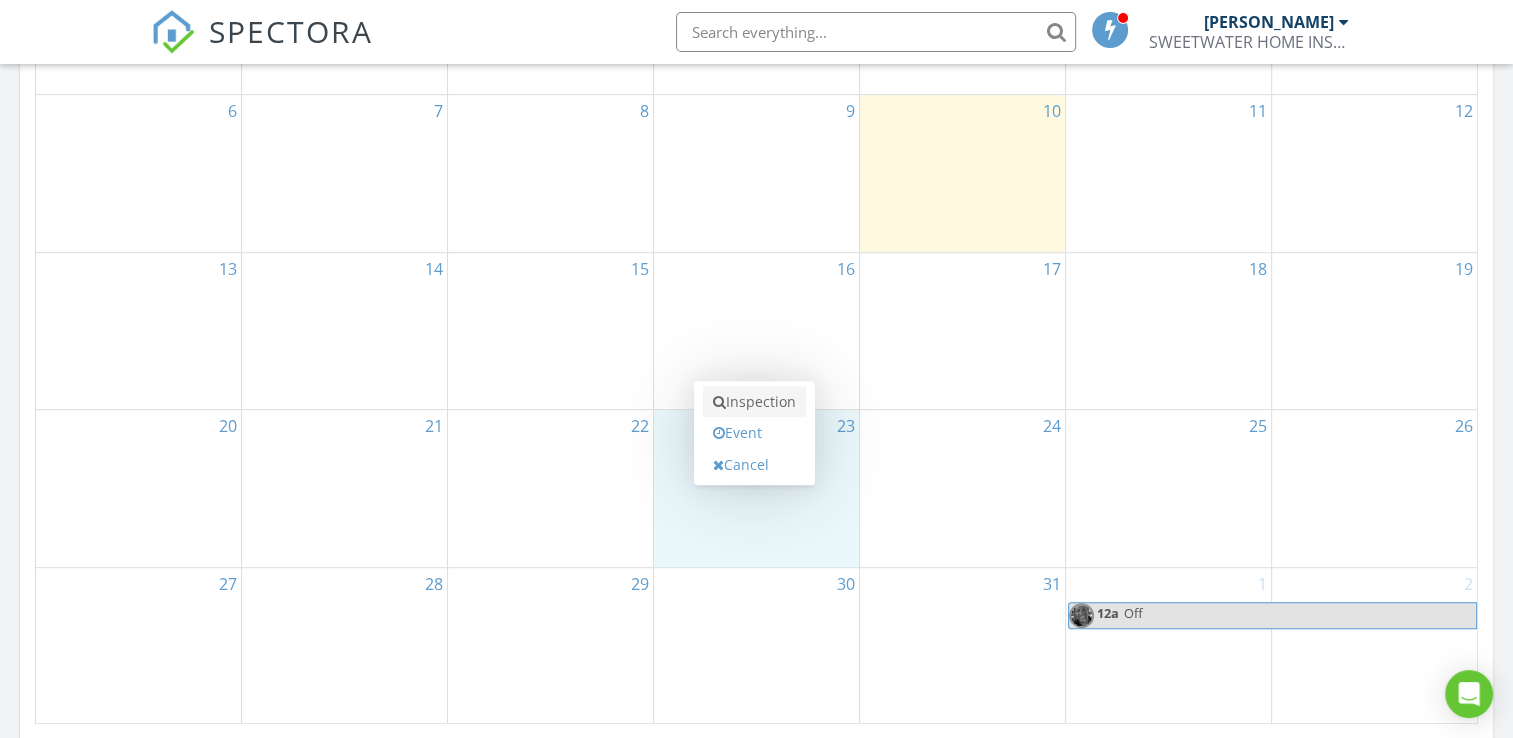 click on "Inspection" at bounding box center [754, 402] 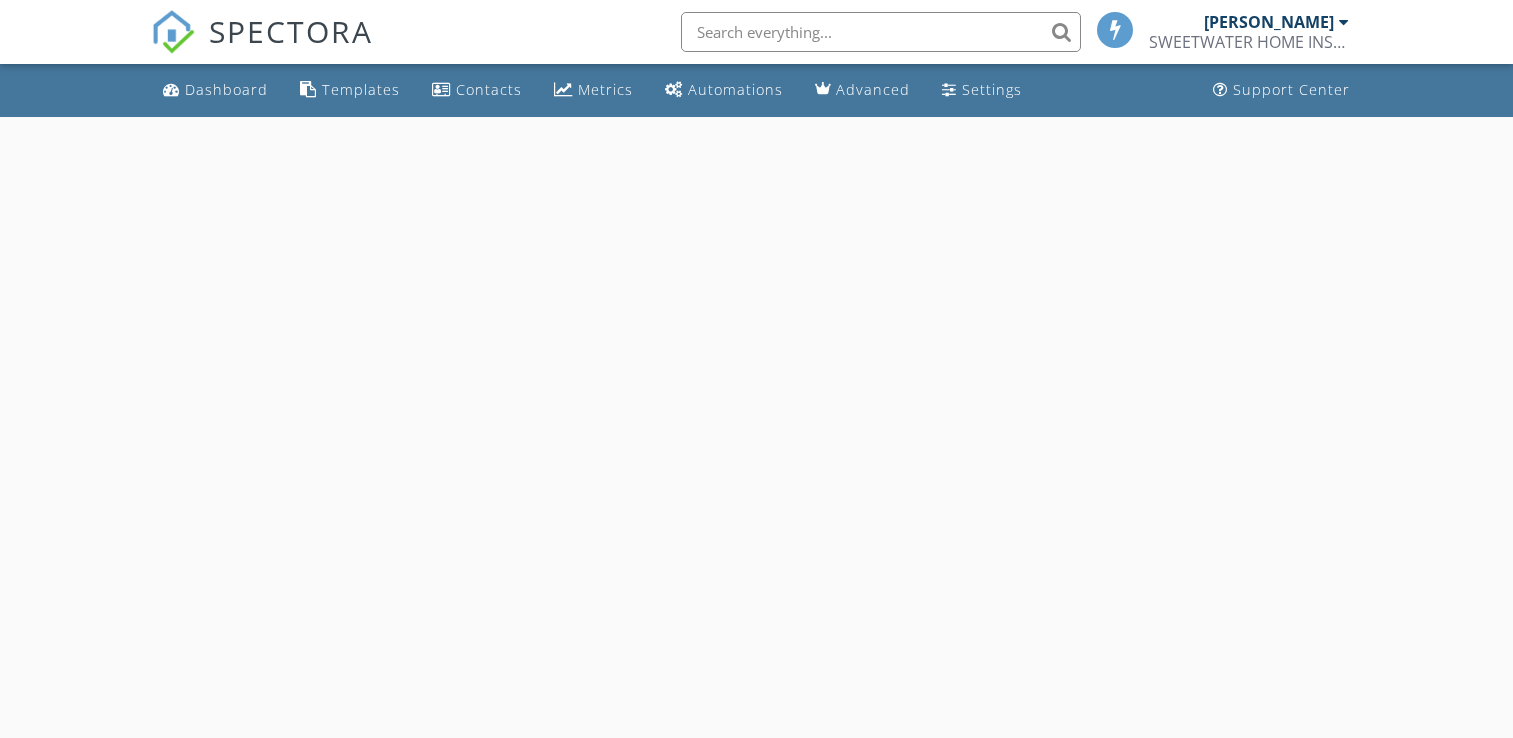 scroll, scrollTop: 0, scrollLeft: 0, axis: both 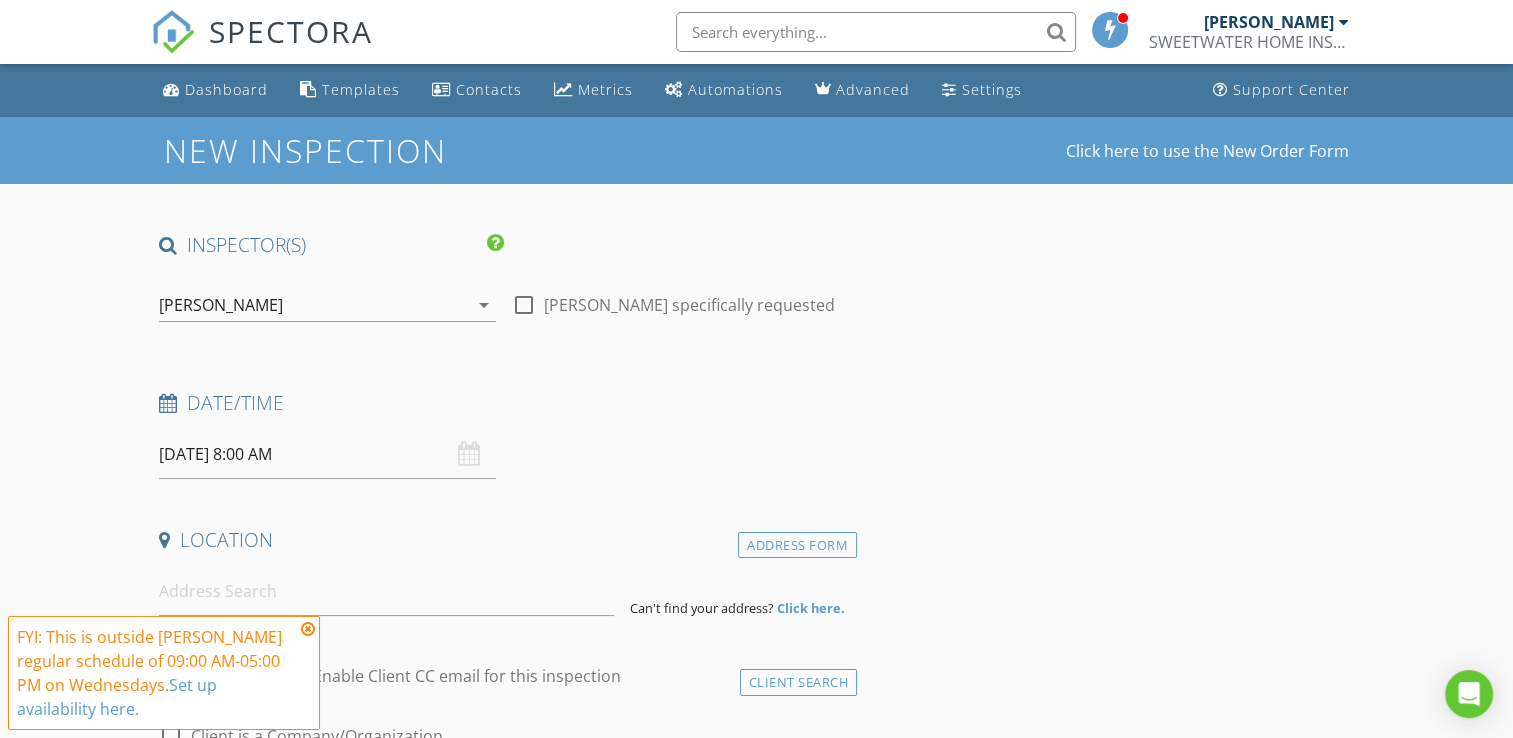 click on "07/23/2025 8:00 AM" at bounding box center (327, 454) 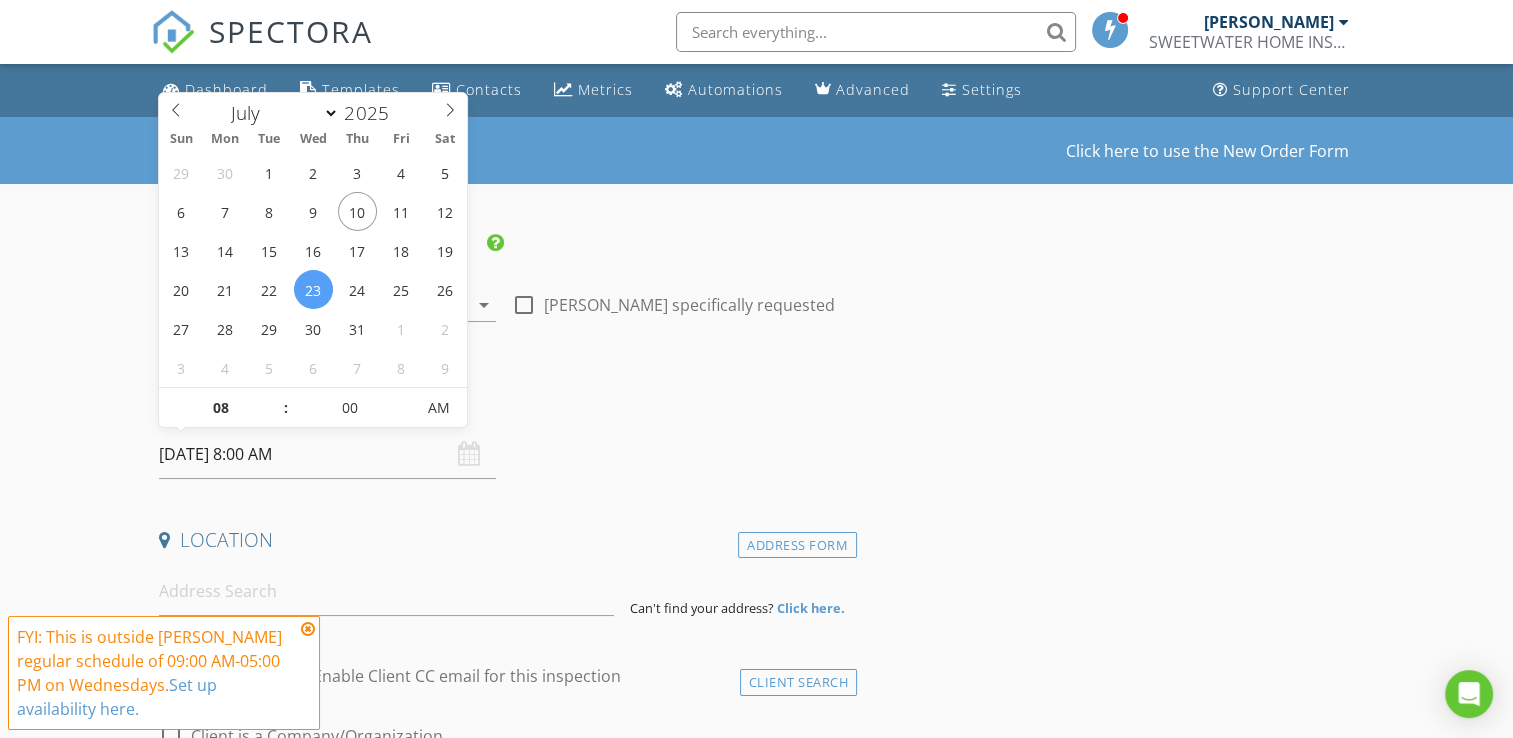 click on "07/23/2025 8:00 AM" at bounding box center (327, 454) 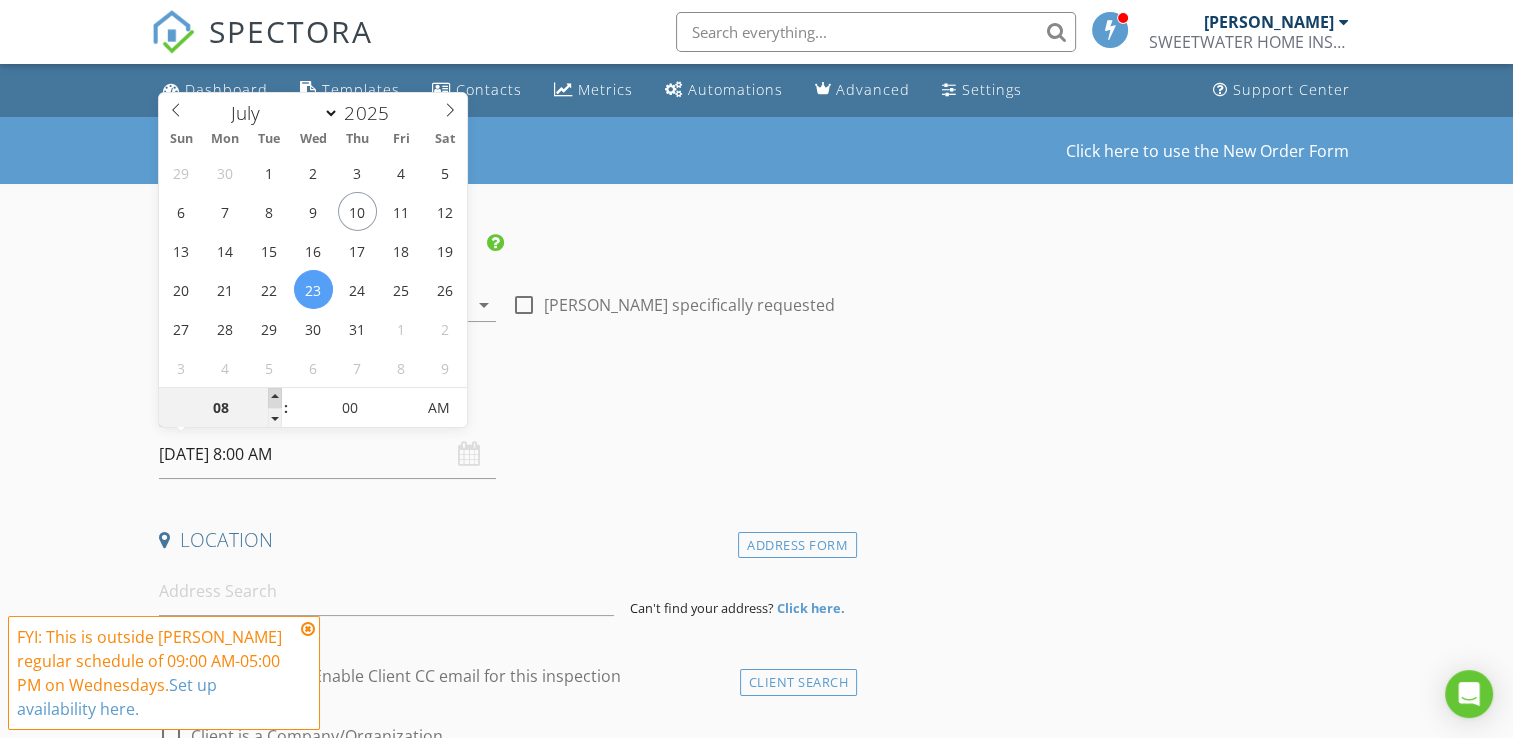 type on "09" 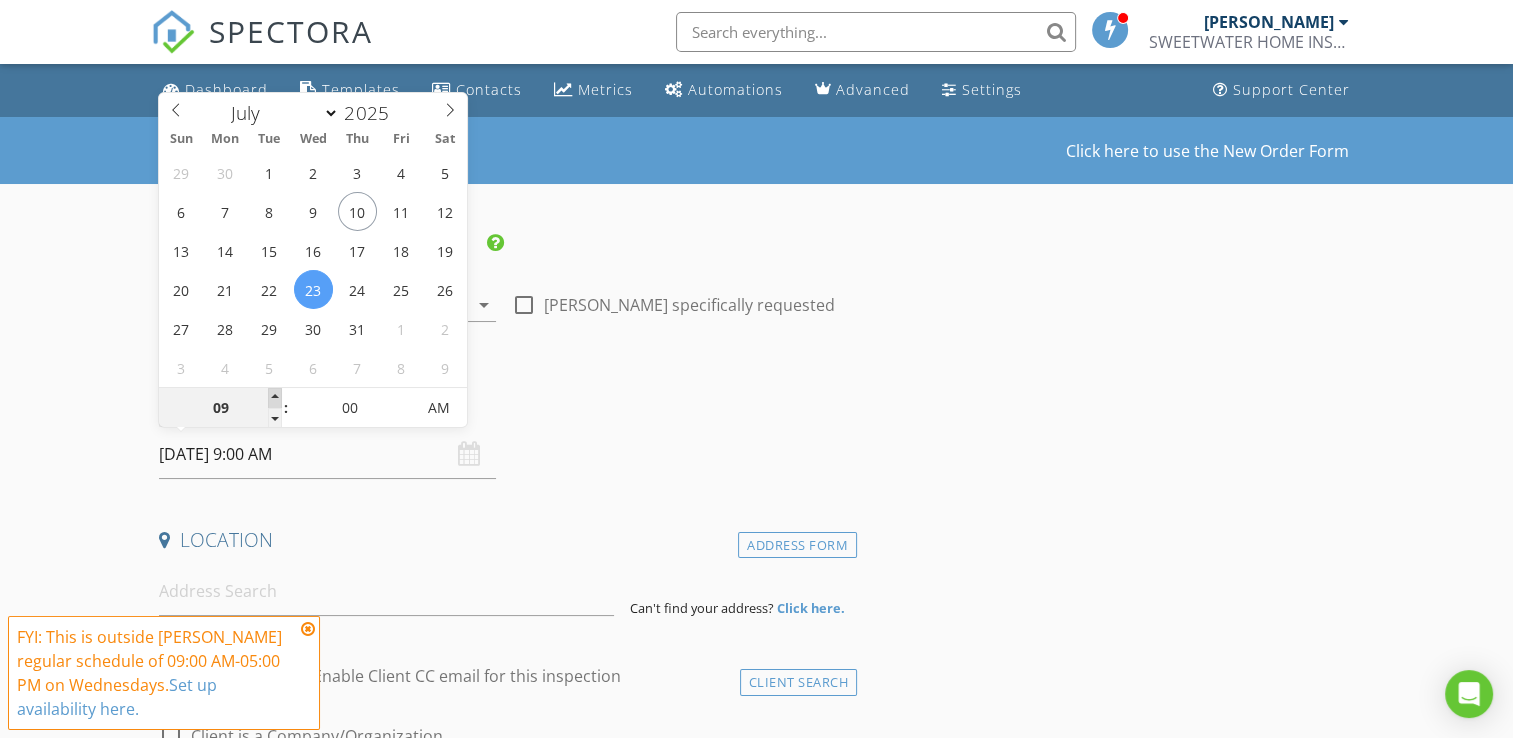 click at bounding box center [275, 398] 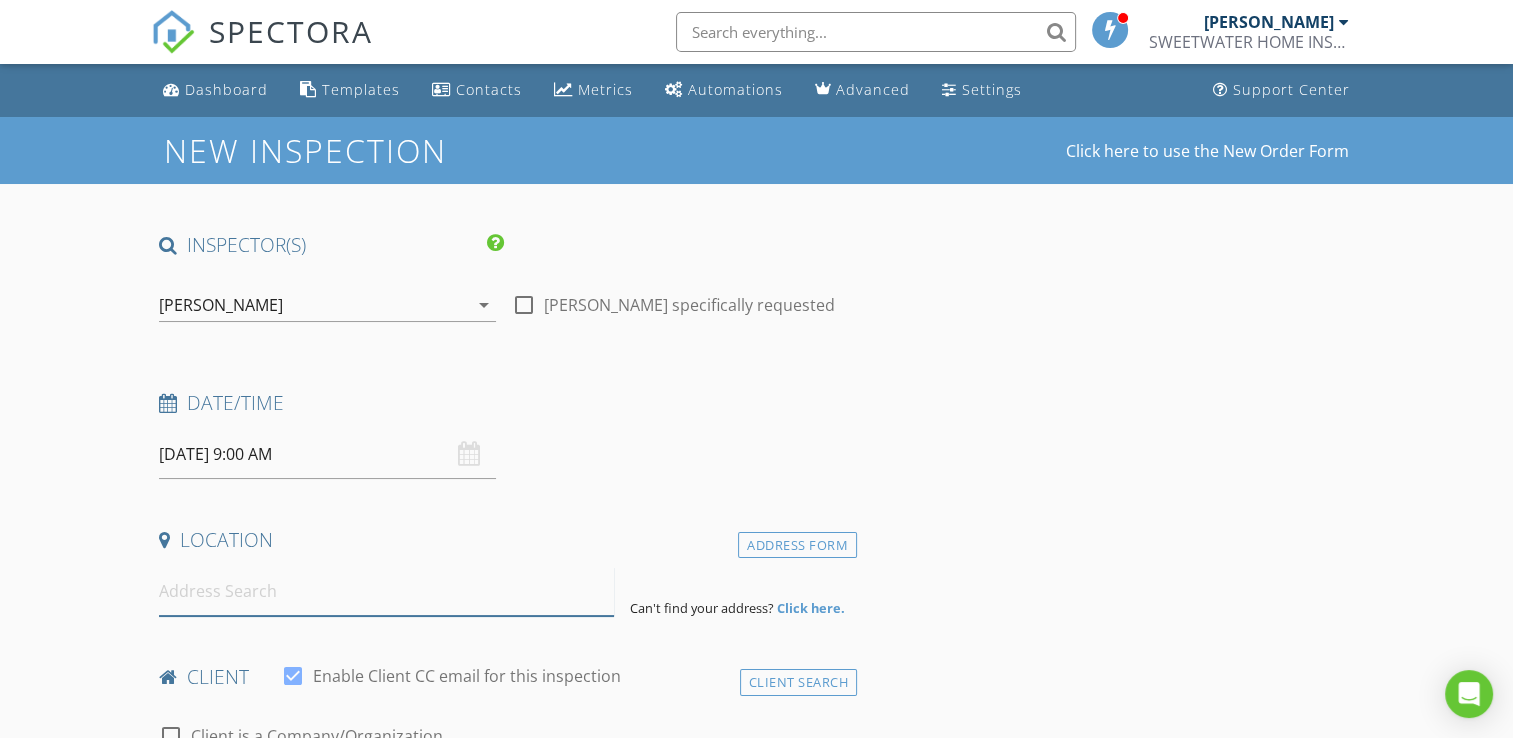 click at bounding box center (386, 591) 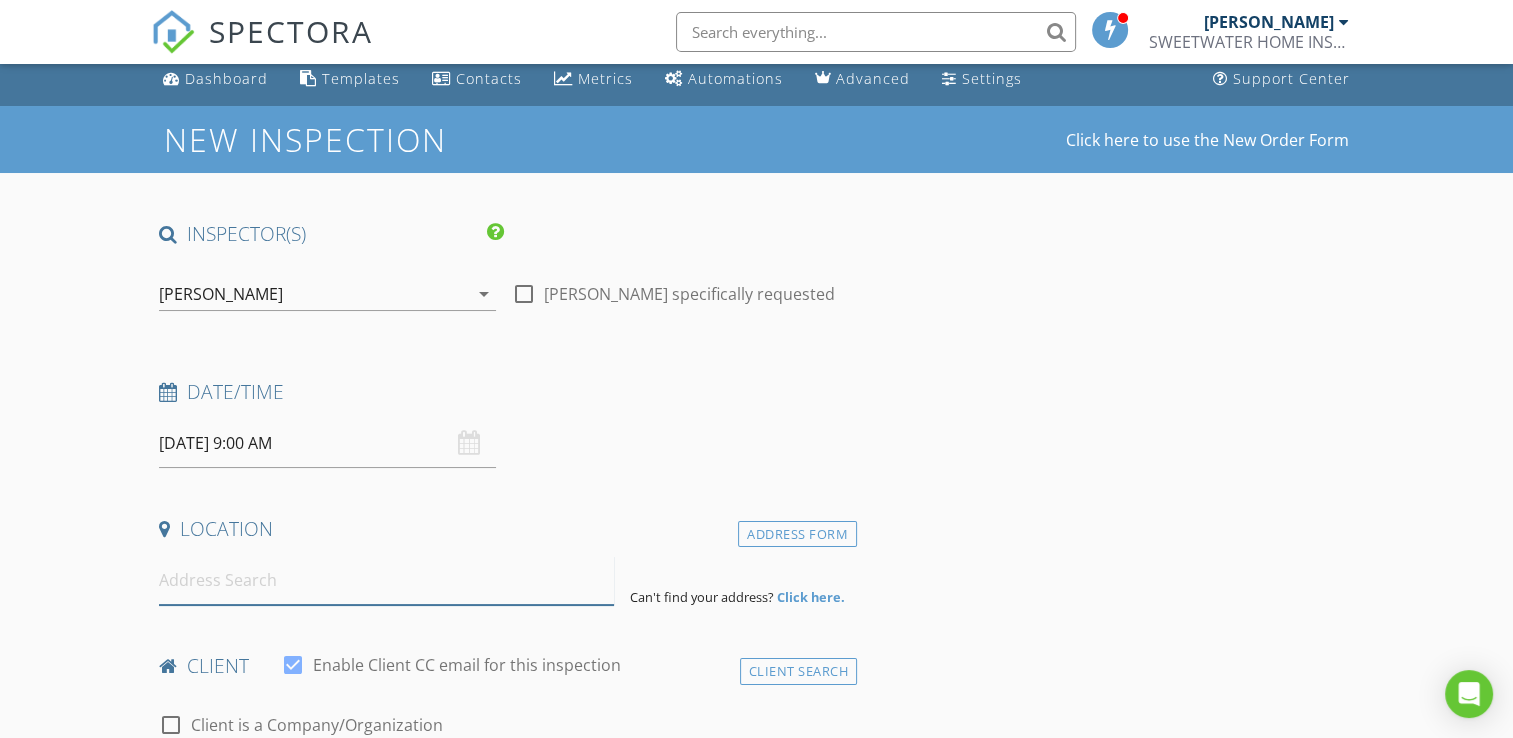 scroll, scrollTop: 0, scrollLeft: 0, axis: both 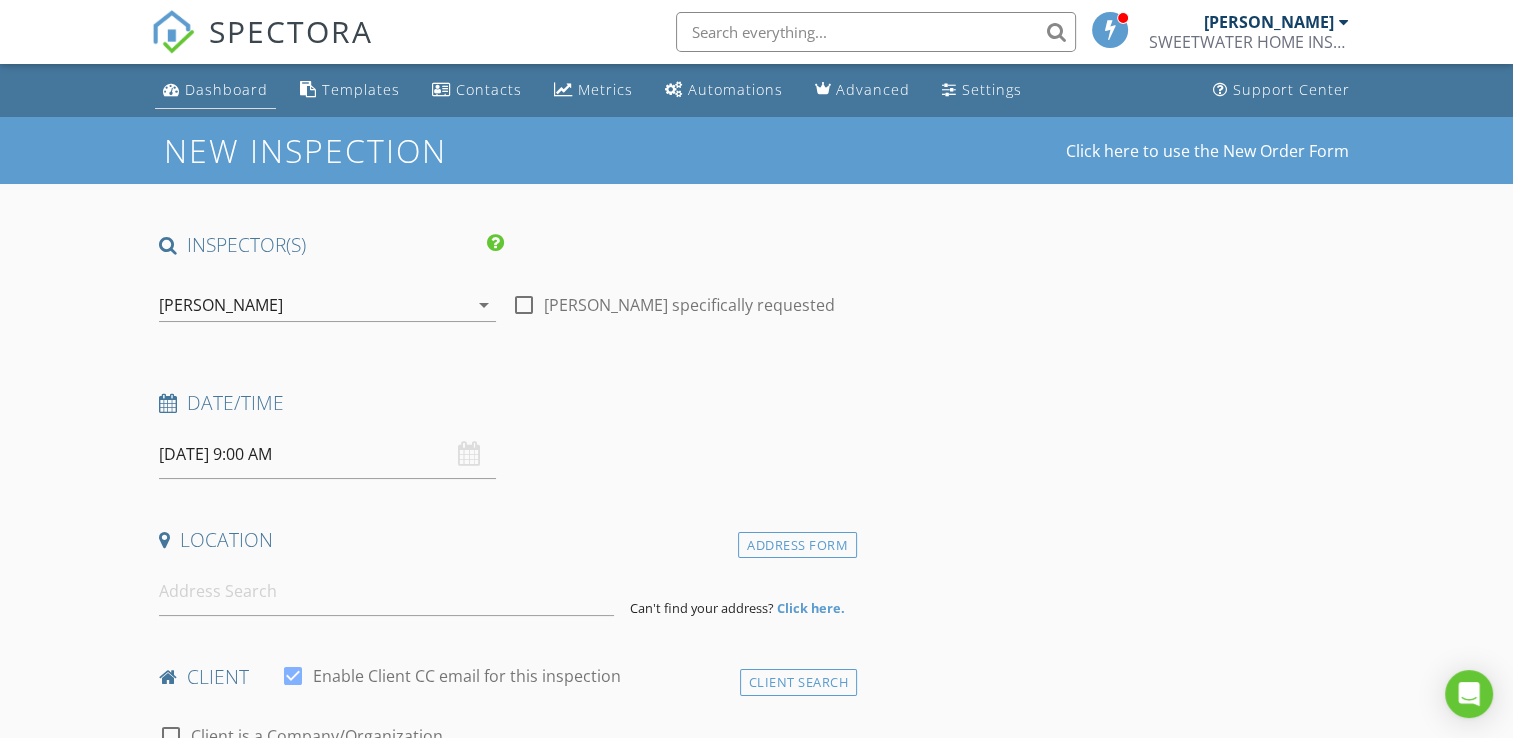 click on "Dashboard" at bounding box center [226, 89] 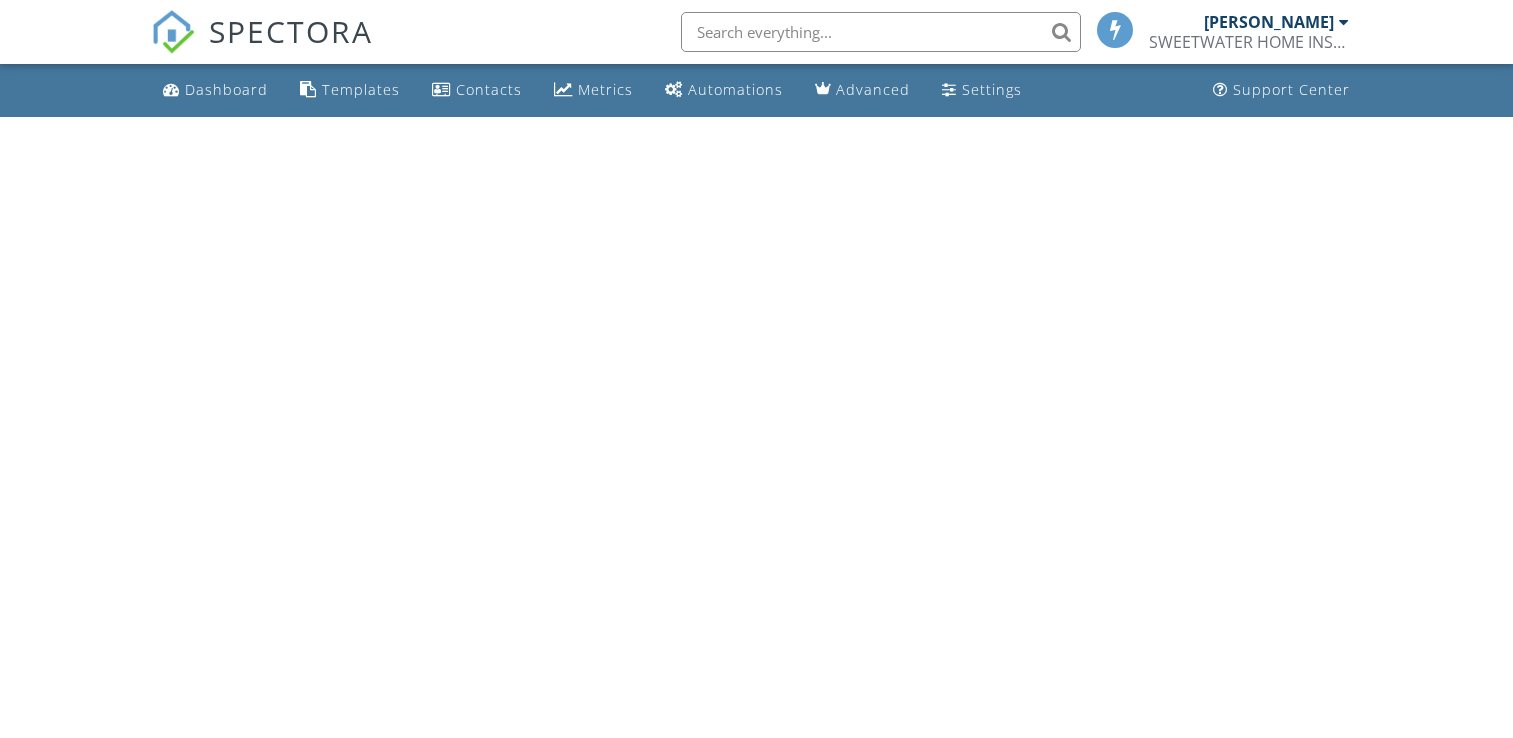 scroll, scrollTop: 0, scrollLeft: 0, axis: both 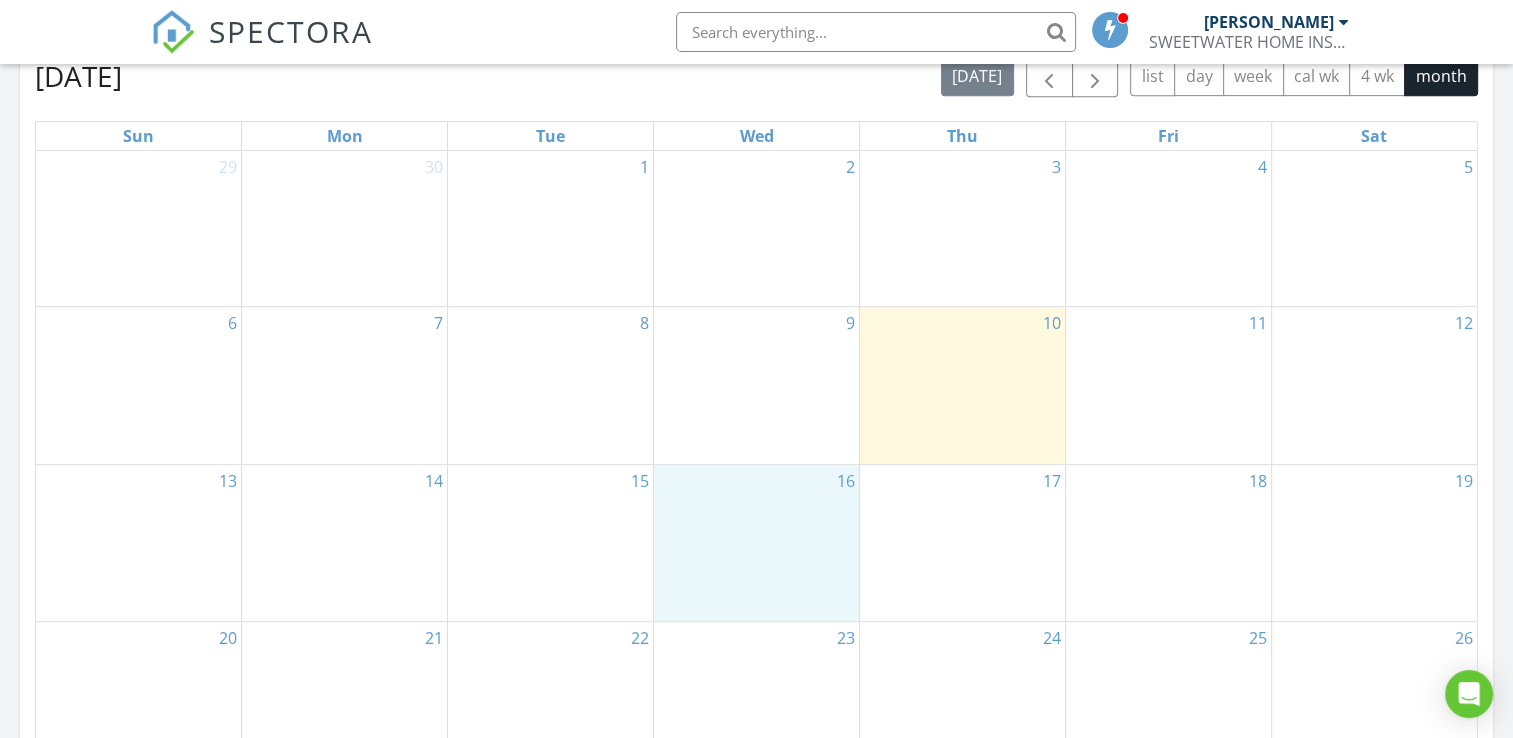 click on "16" at bounding box center [756, 543] 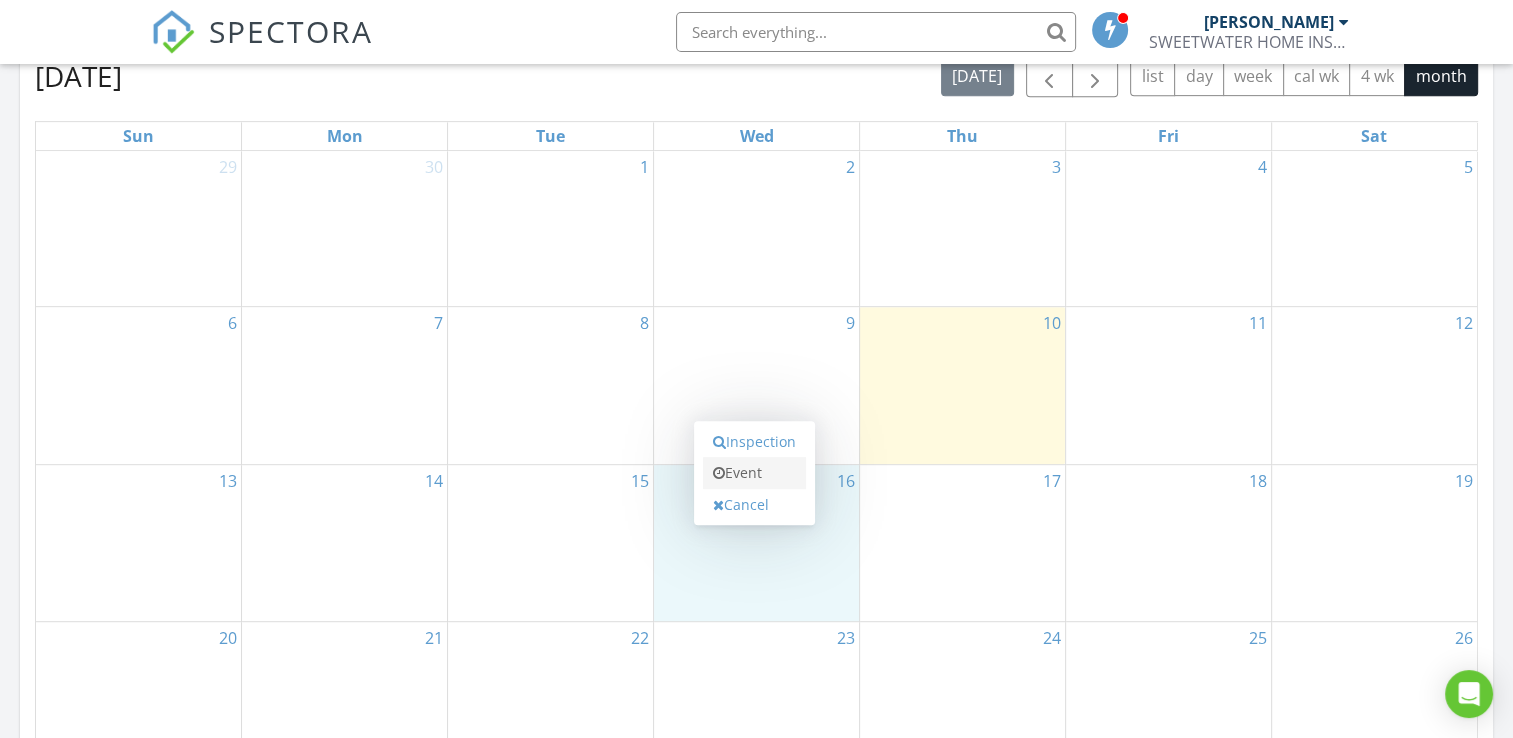 click on "Event" at bounding box center [754, 473] 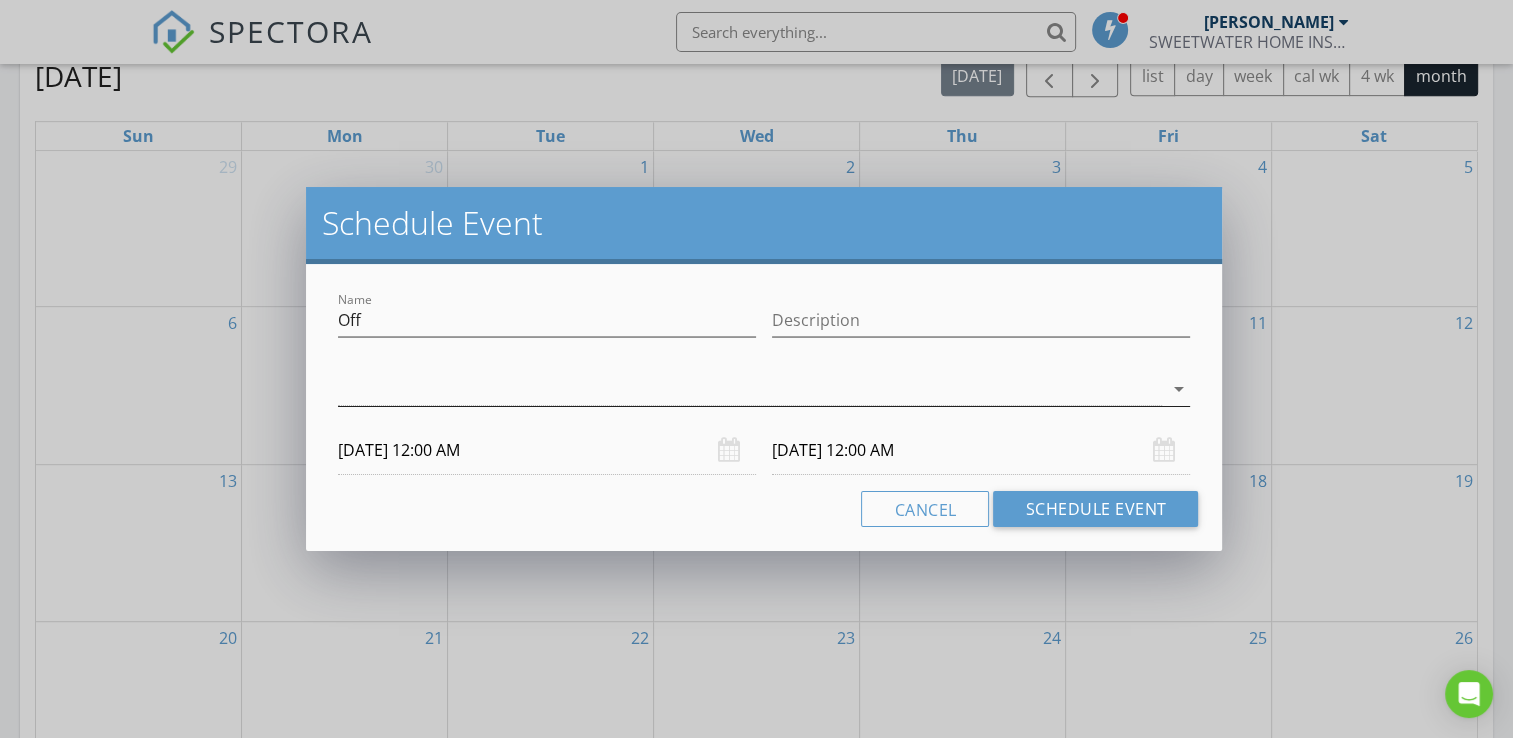 click on "arrow_drop_down" at bounding box center (1178, 389) 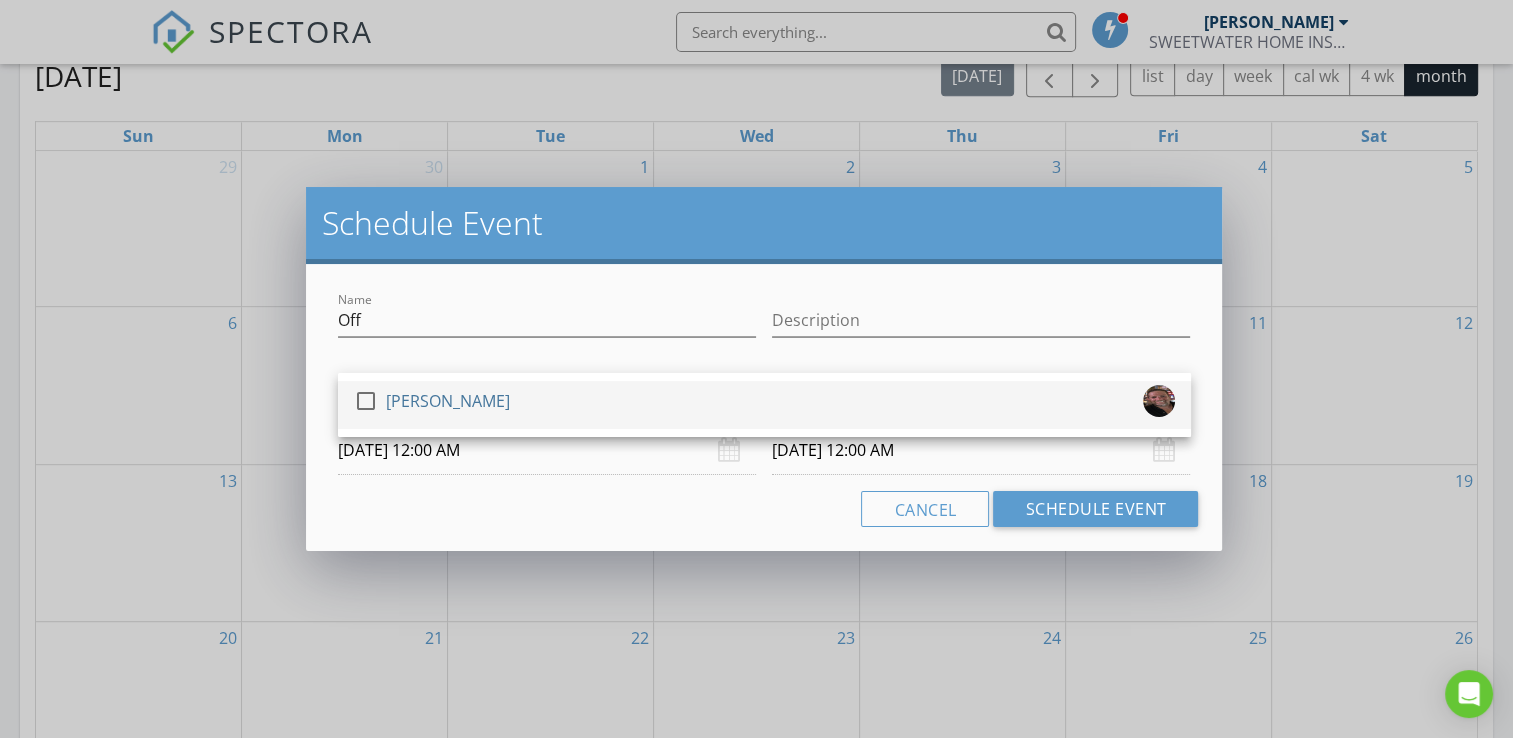 click at bounding box center (366, 401) 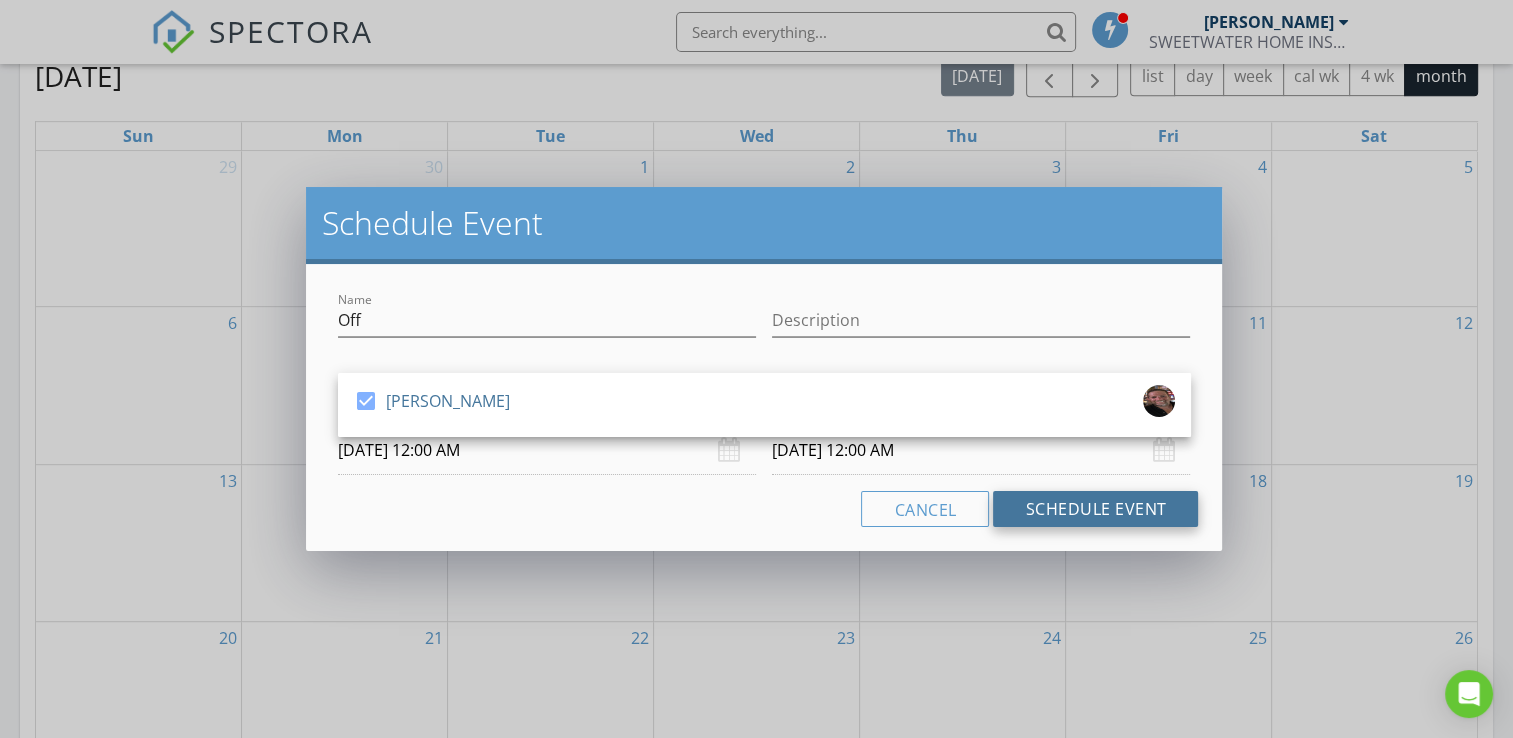 click on "Schedule Event" at bounding box center (1095, 509) 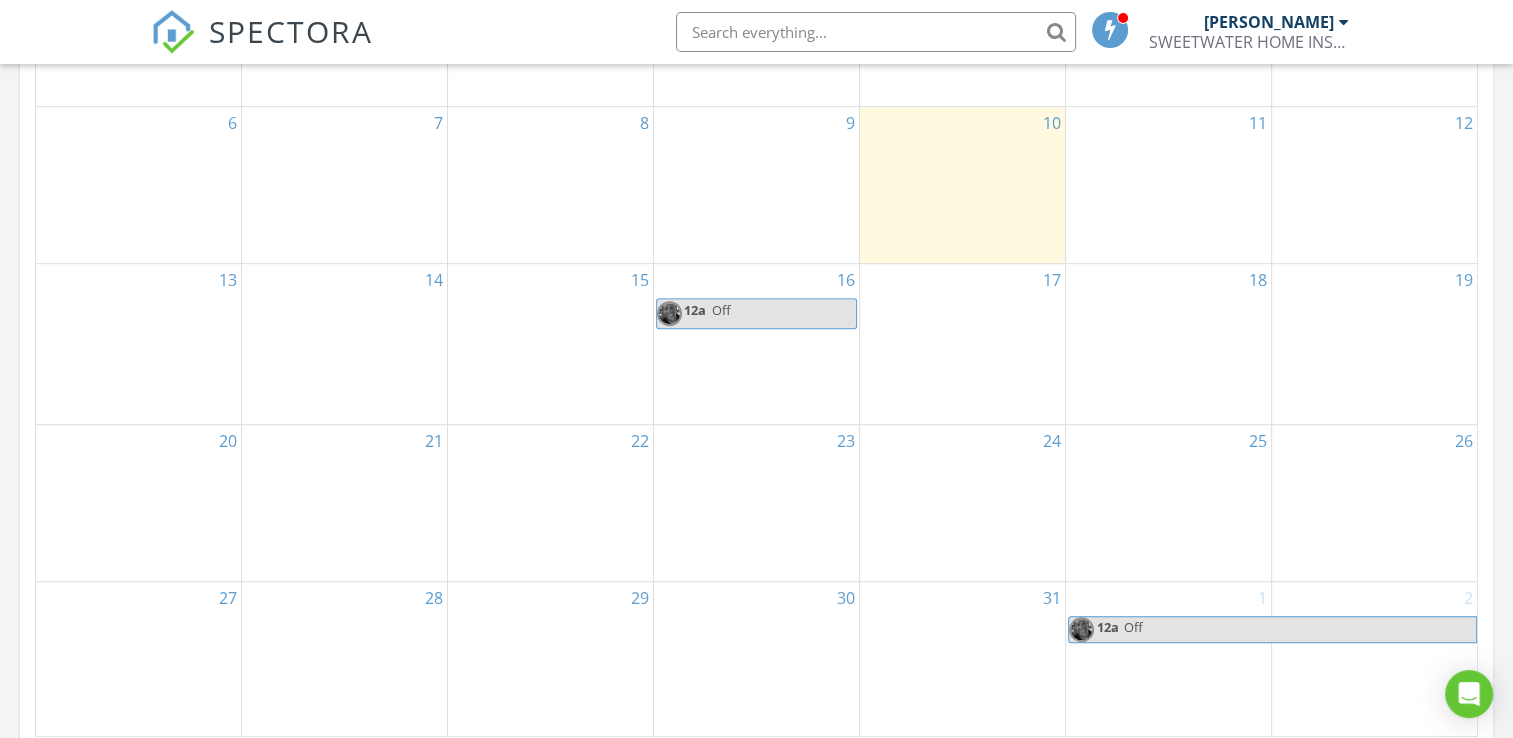 scroll, scrollTop: 1100, scrollLeft: 0, axis: vertical 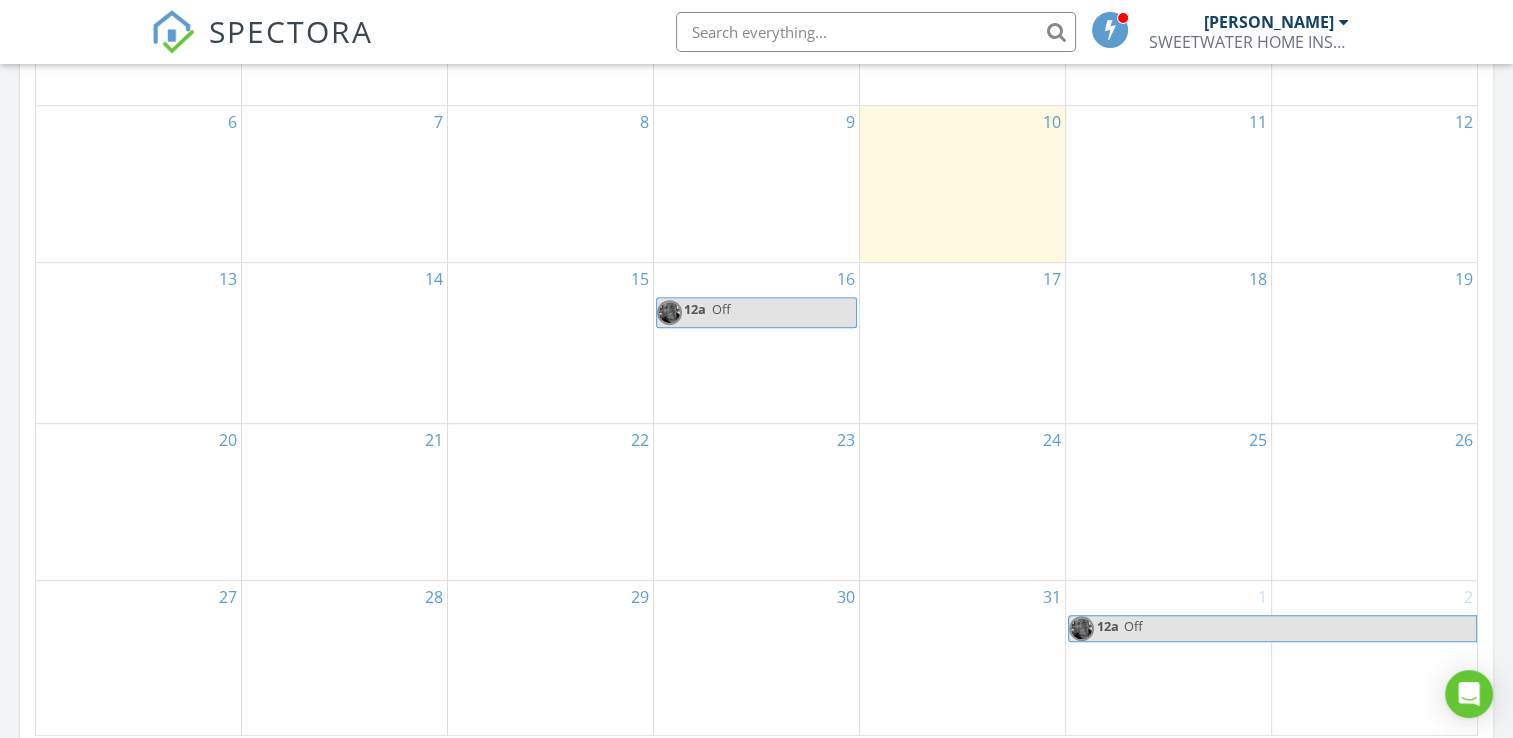 click on "19" at bounding box center (1374, 343) 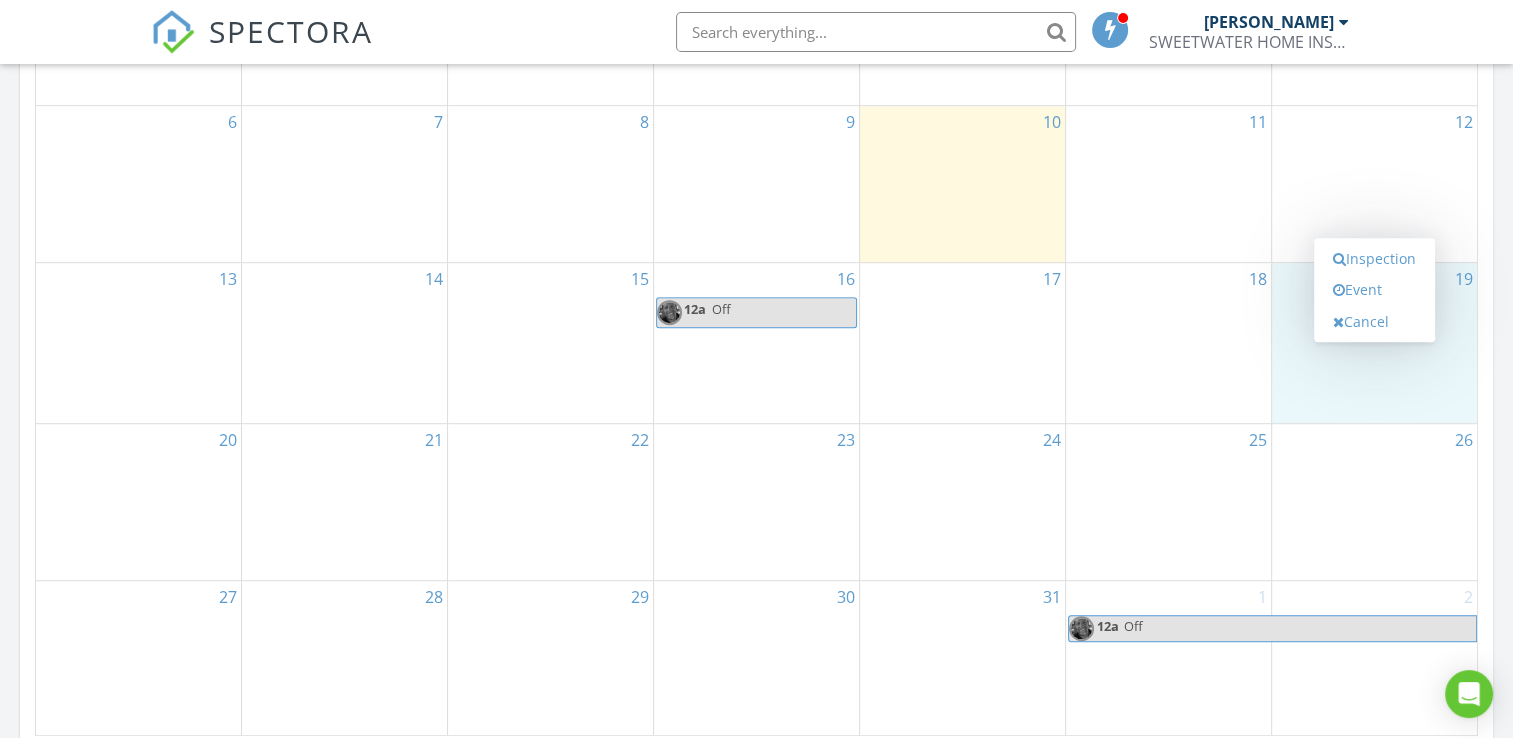 click on "21" at bounding box center [344, 502] 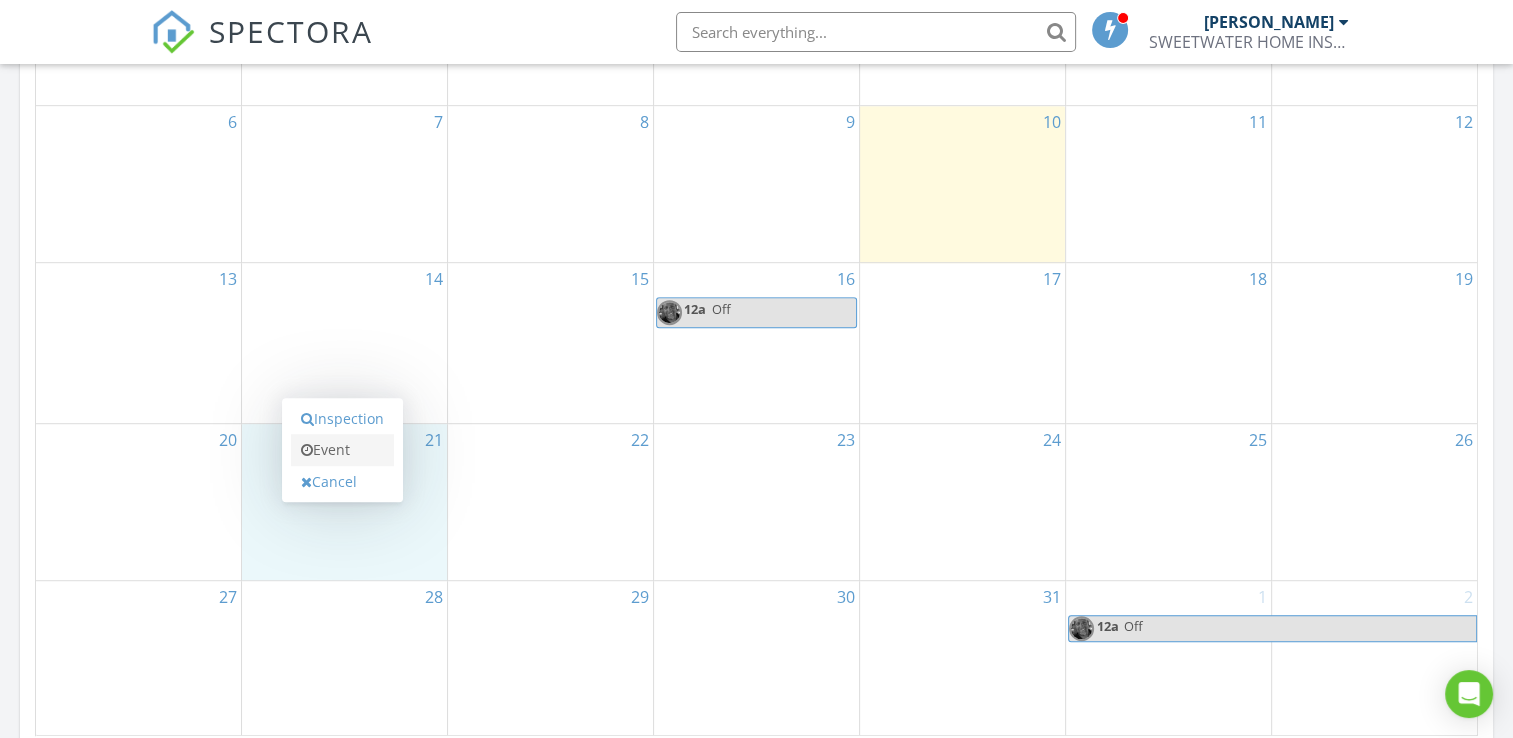 click on "Event" at bounding box center (342, 450) 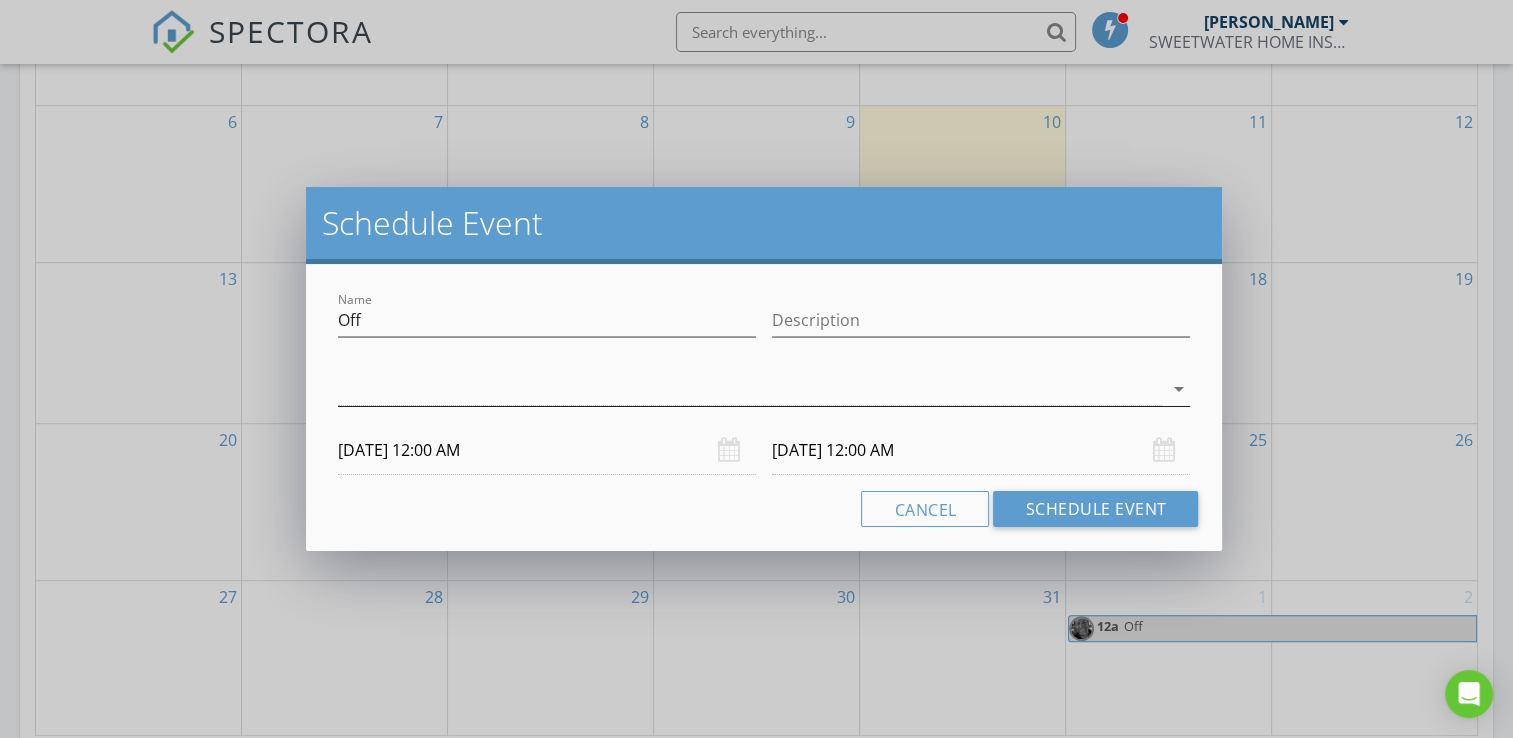 click on "arrow_drop_down" at bounding box center (1178, 389) 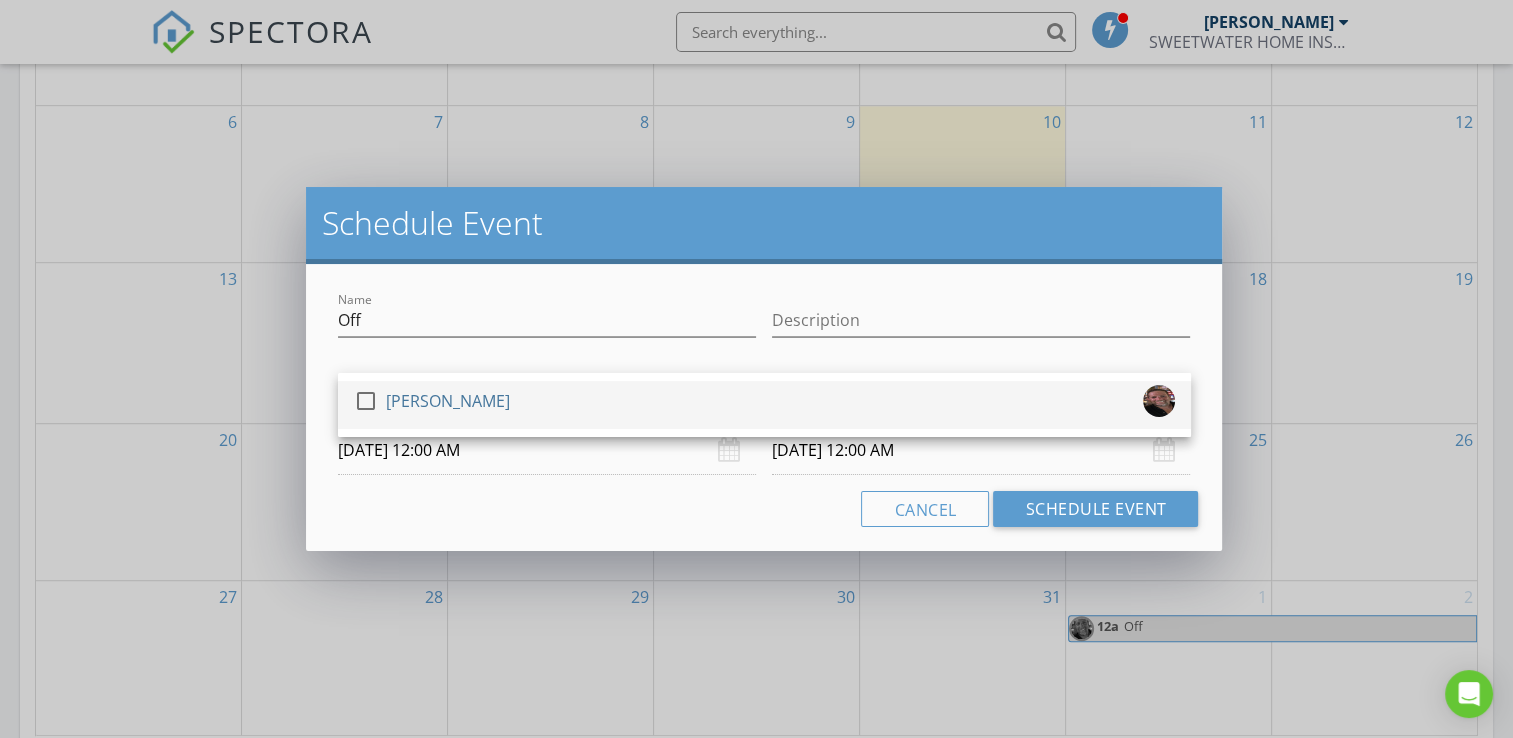 click at bounding box center [366, 401] 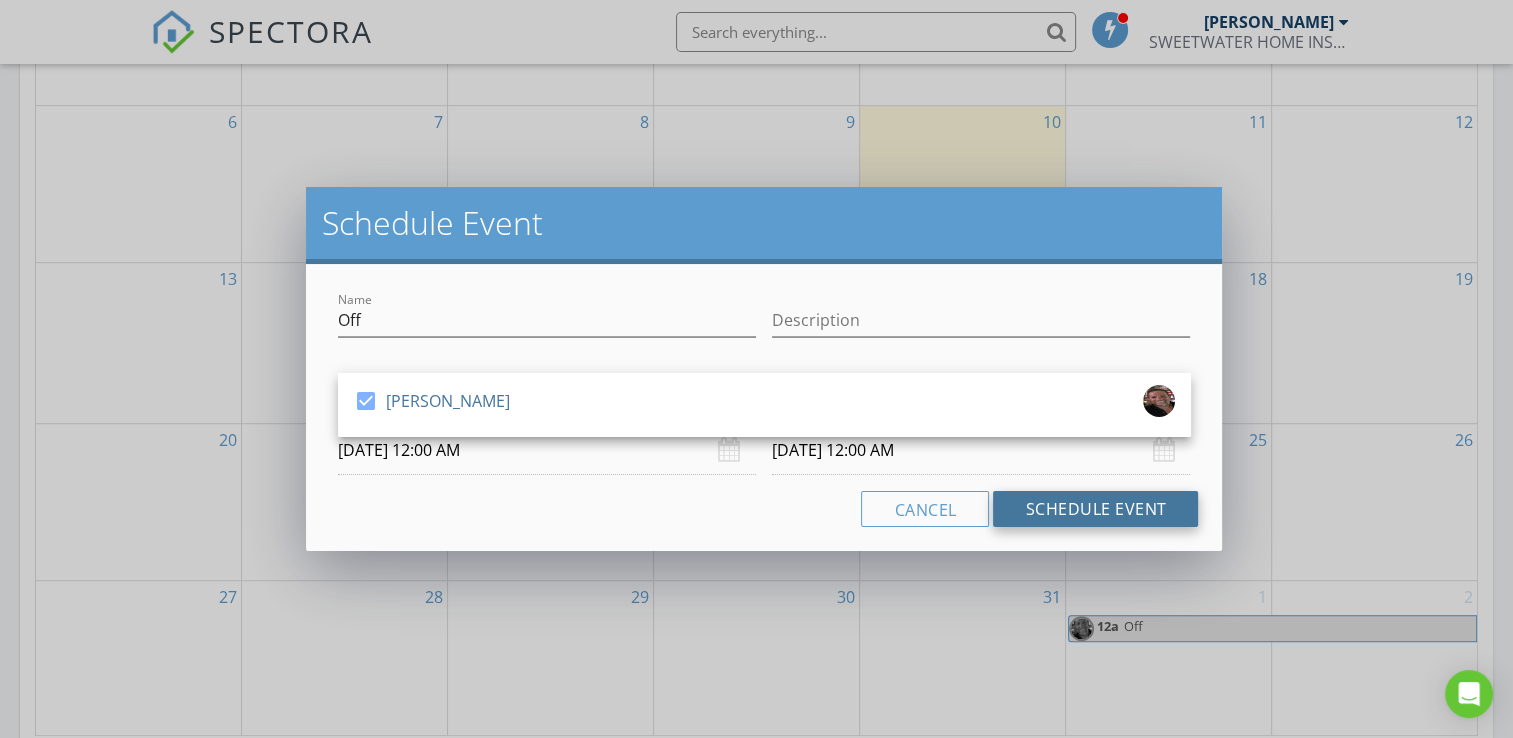 click on "Schedule Event" at bounding box center [1095, 509] 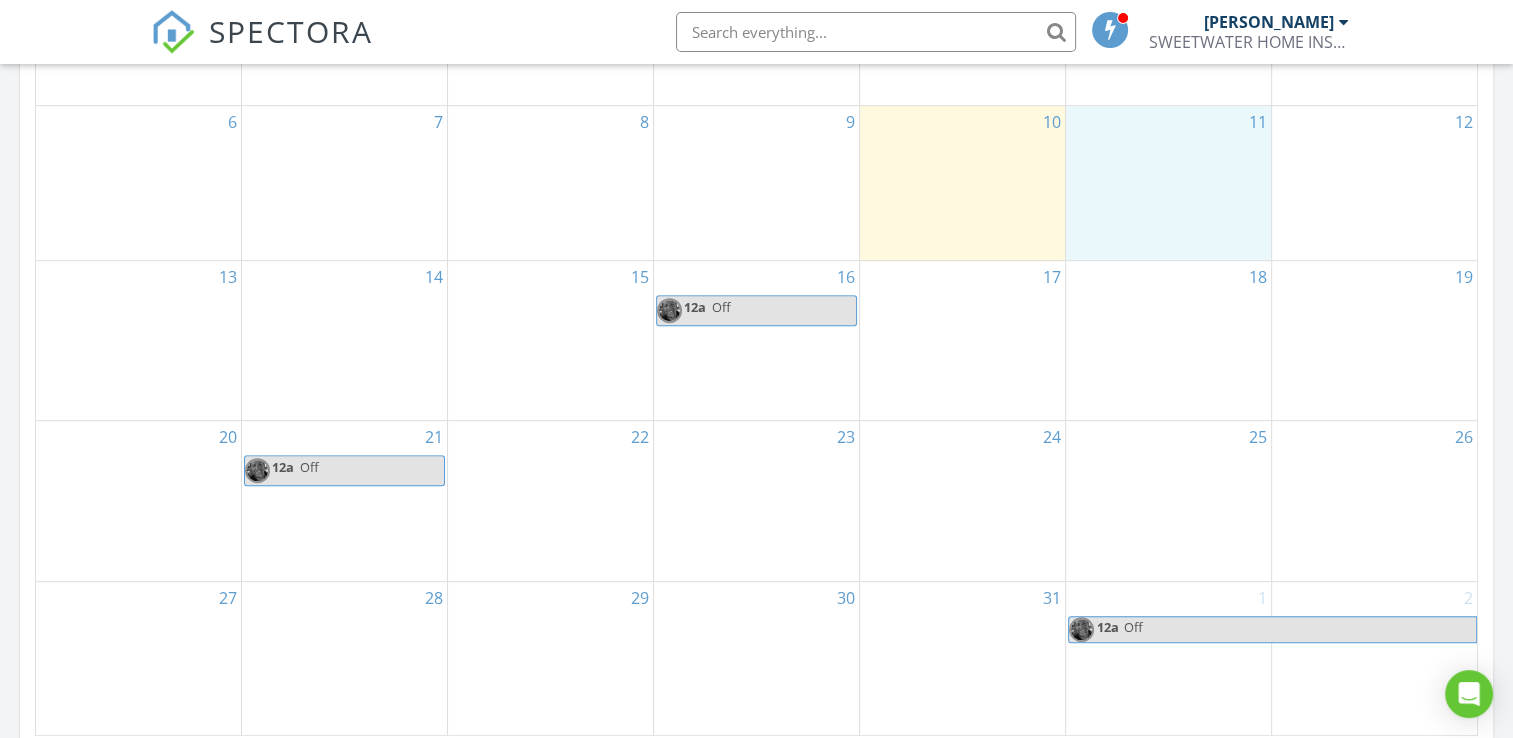 click on "11" at bounding box center (1168, 183) 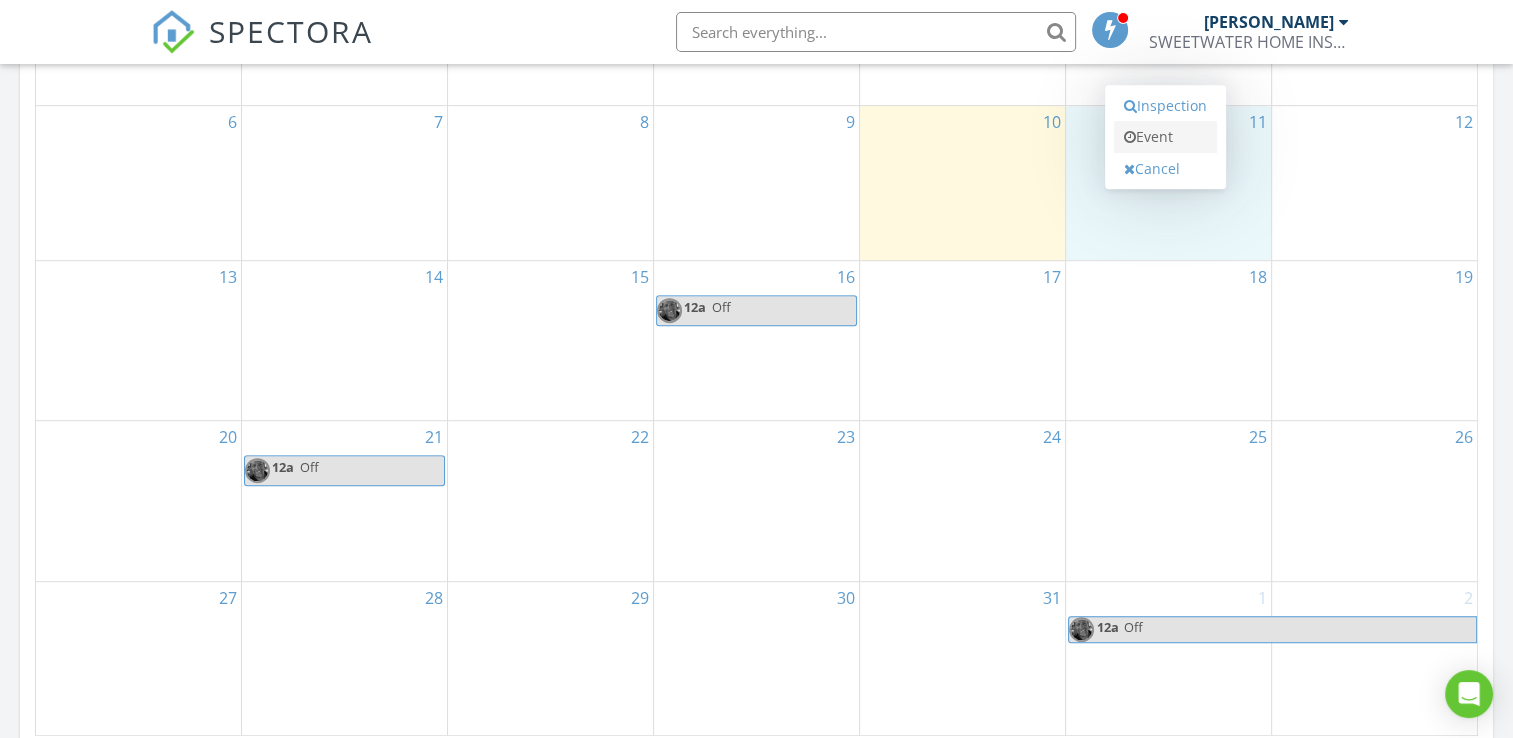 click on "Event" at bounding box center [1165, 137] 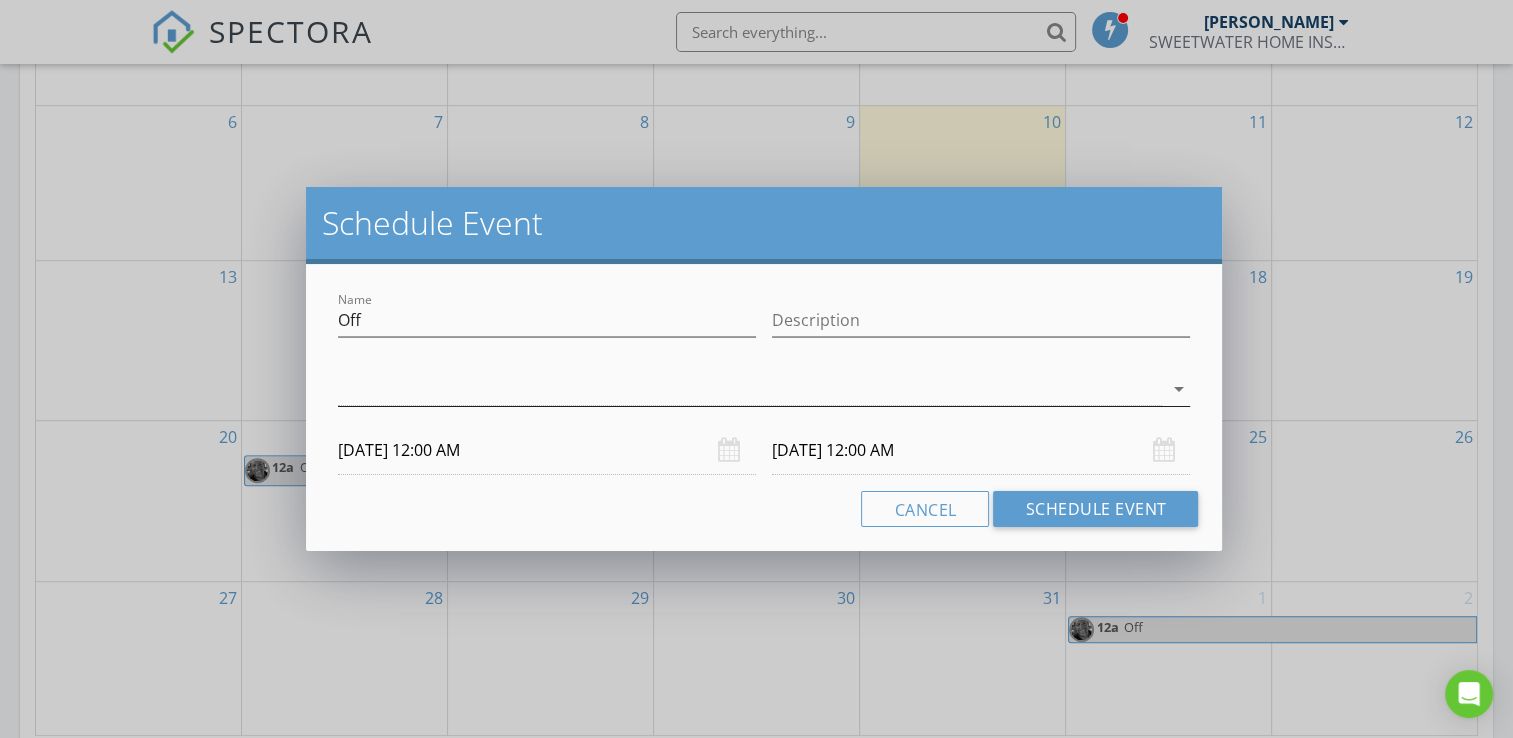 click on "arrow_drop_down" at bounding box center (1178, 389) 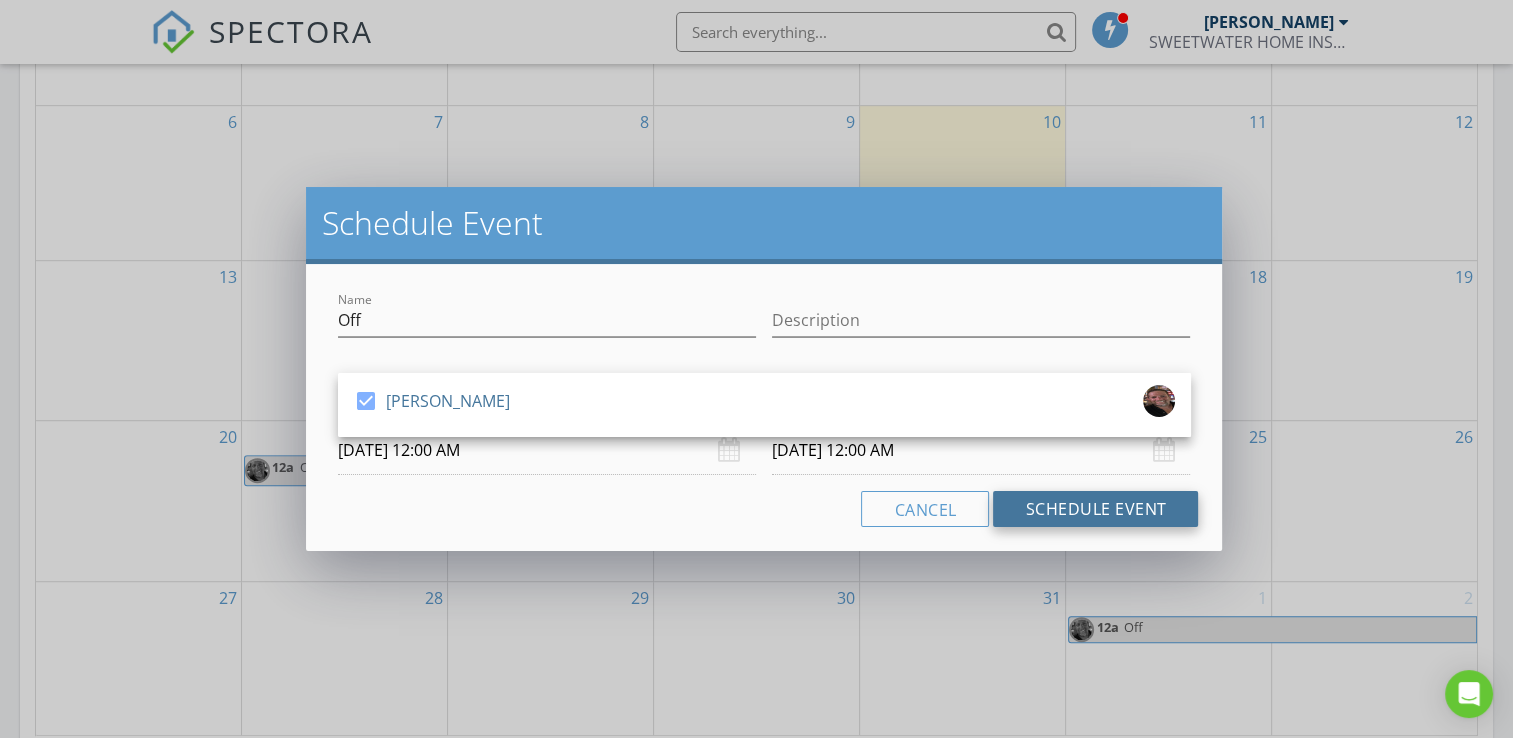 click on "Schedule Event" at bounding box center [1095, 509] 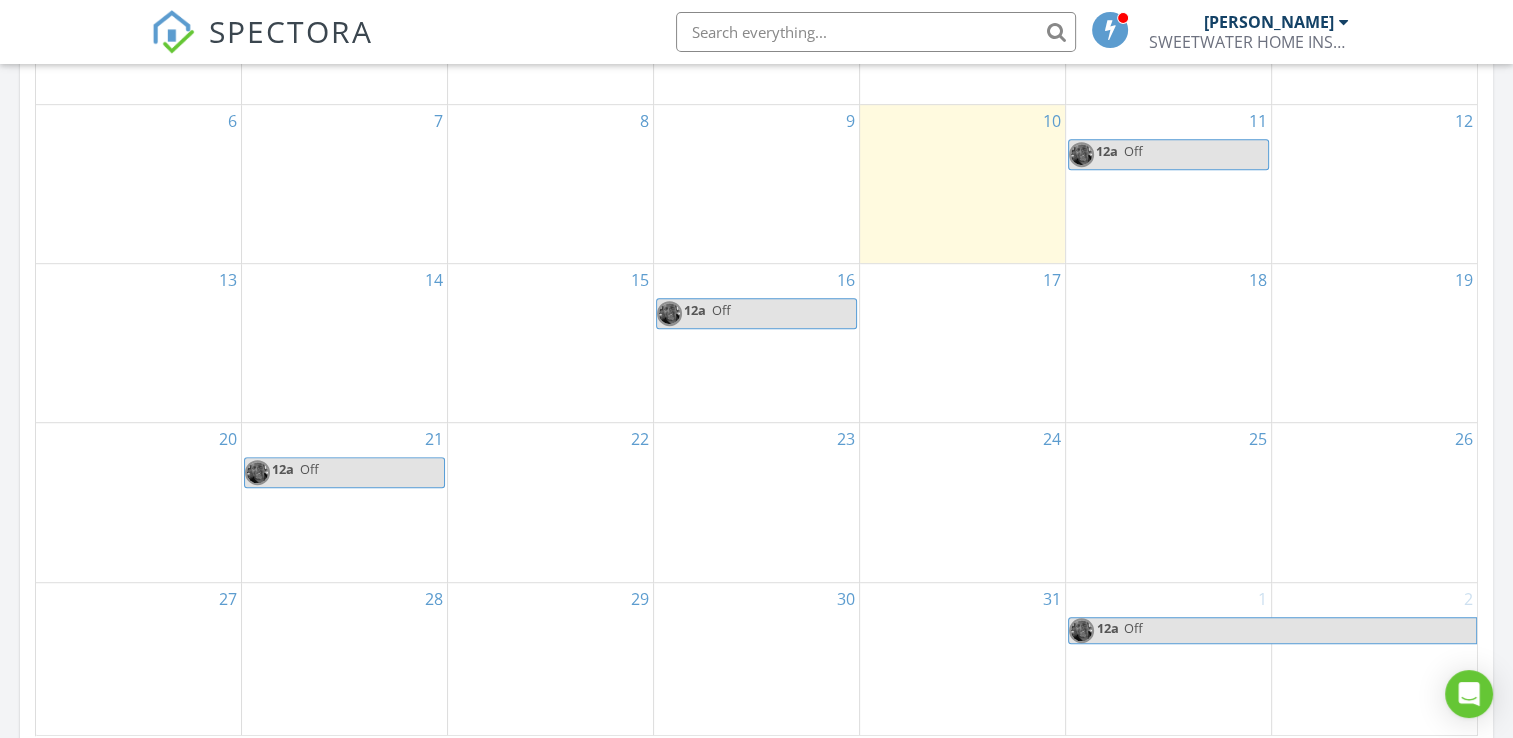 click on "30" at bounding box center [756, 659] 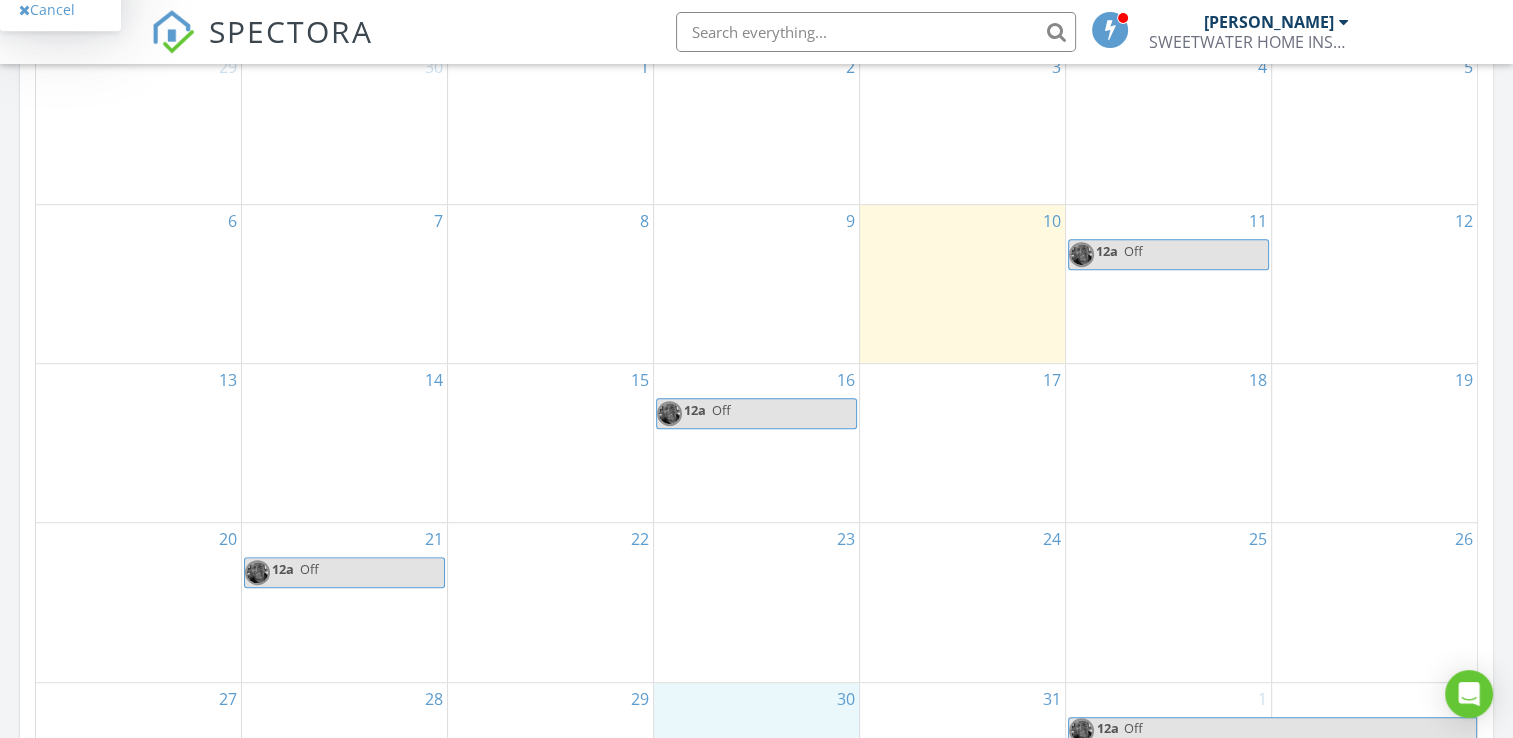 scroll, scrollTop: 700, scrollLeft: 0, axis: vertical 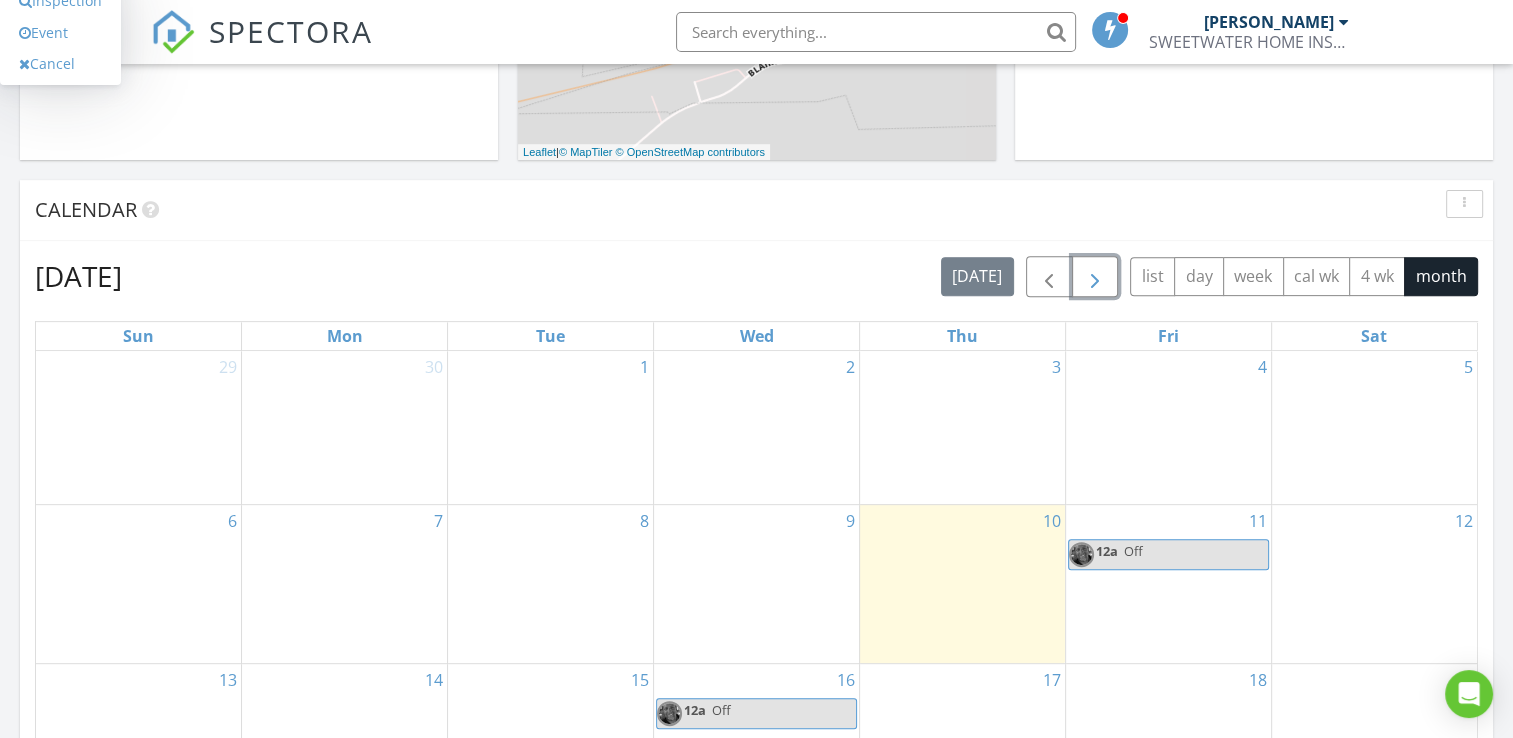 click at bounding box center [1095, 277] 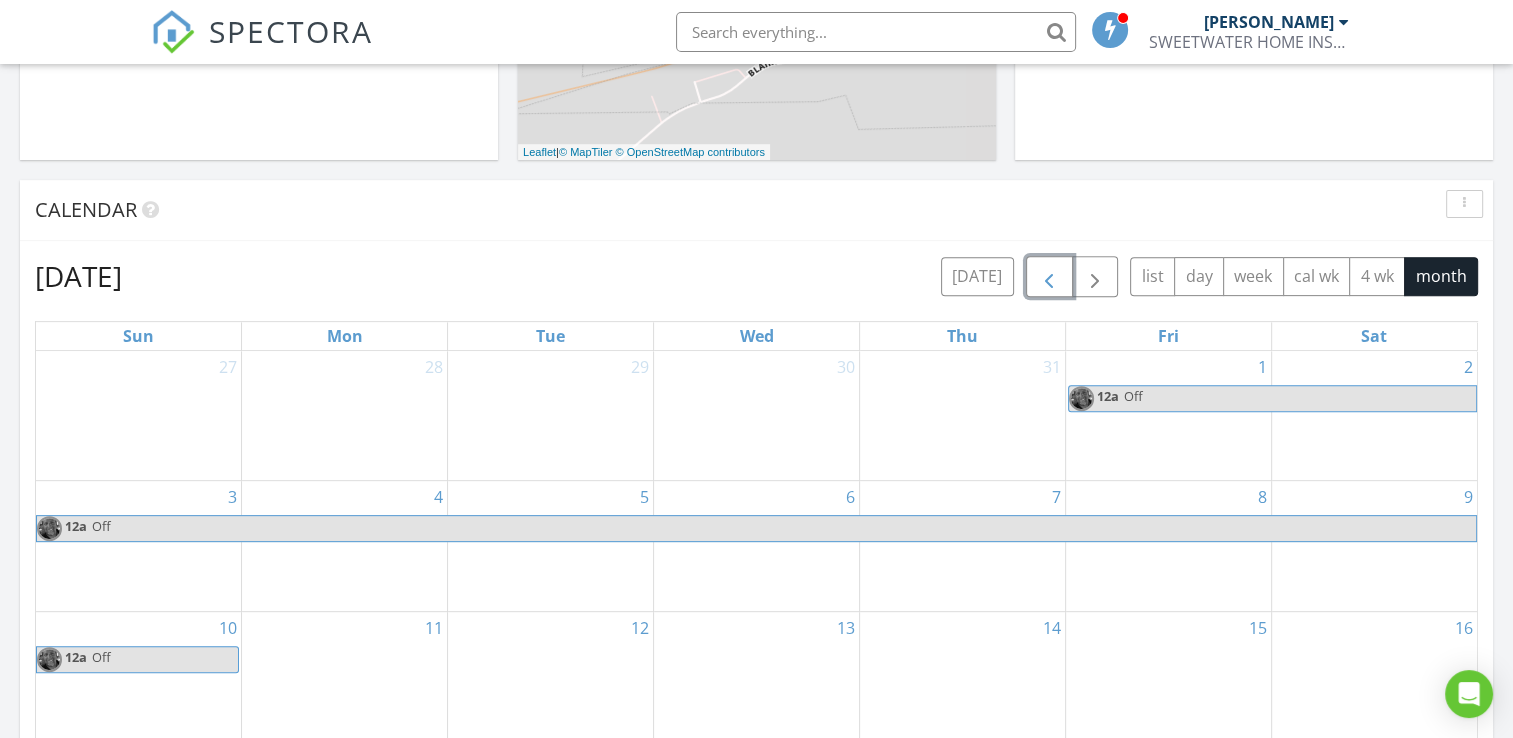 click at bounding box center (1049, 277) 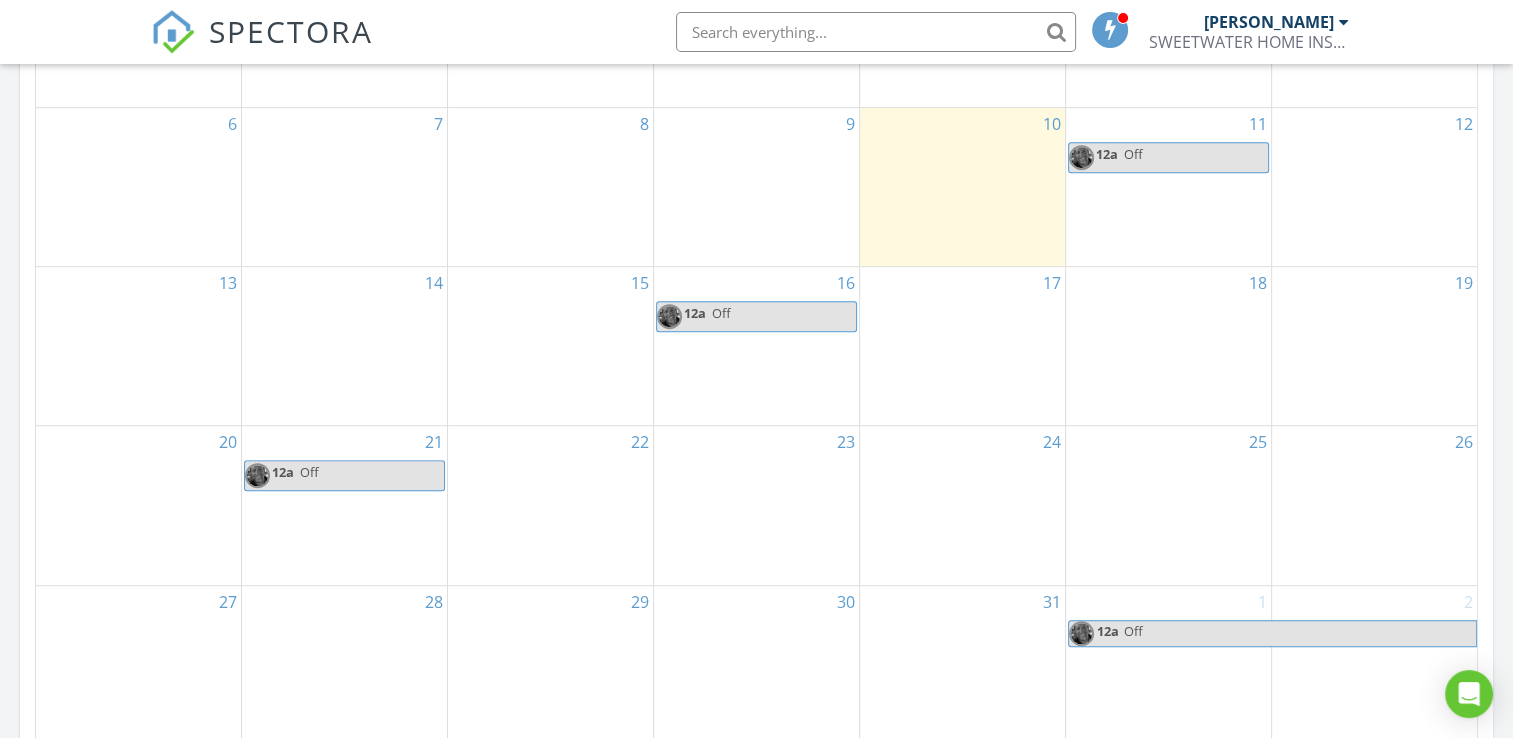 scroll, scrollTop: 1100, scrollLeft: 0, axis: vertical 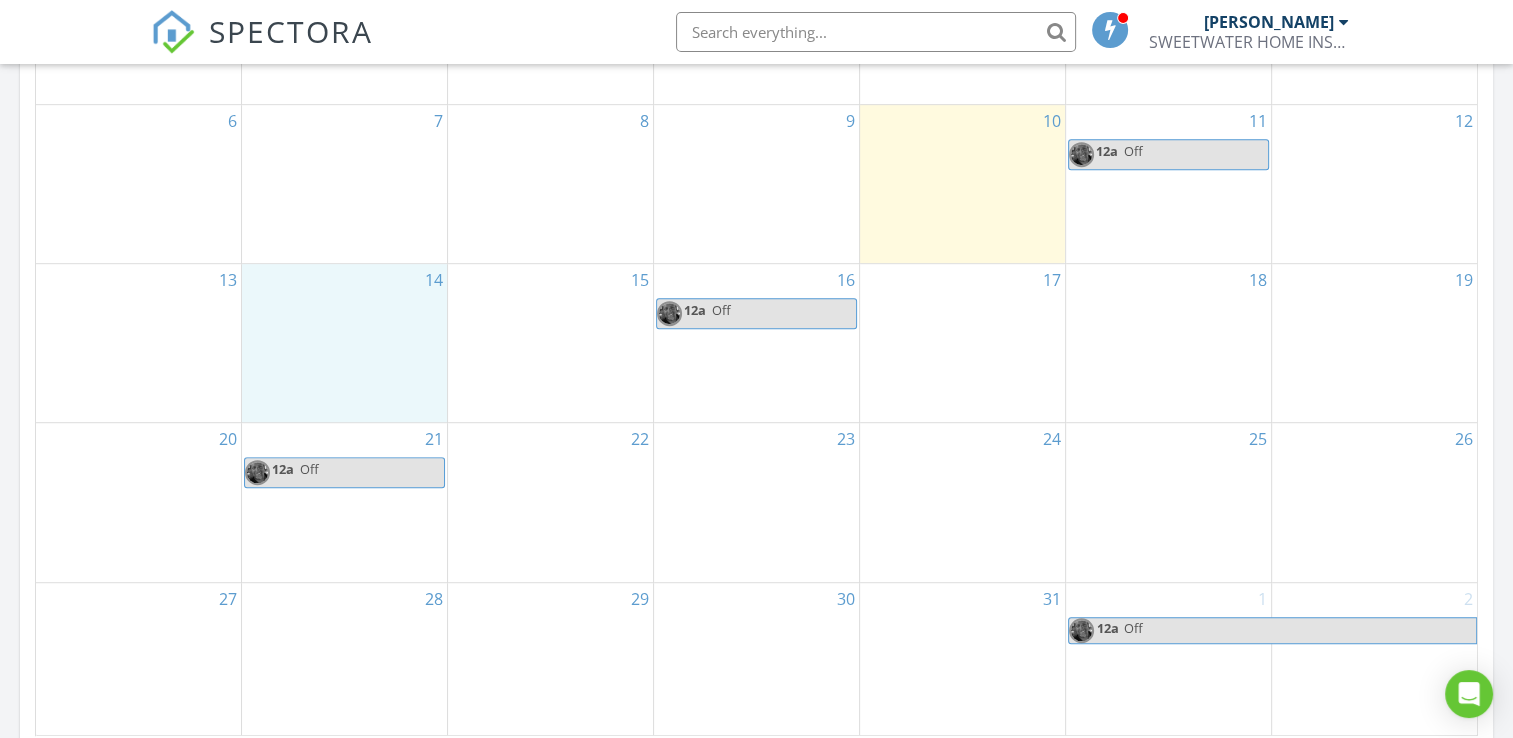 click on "14" at bounding box center (344, 343) 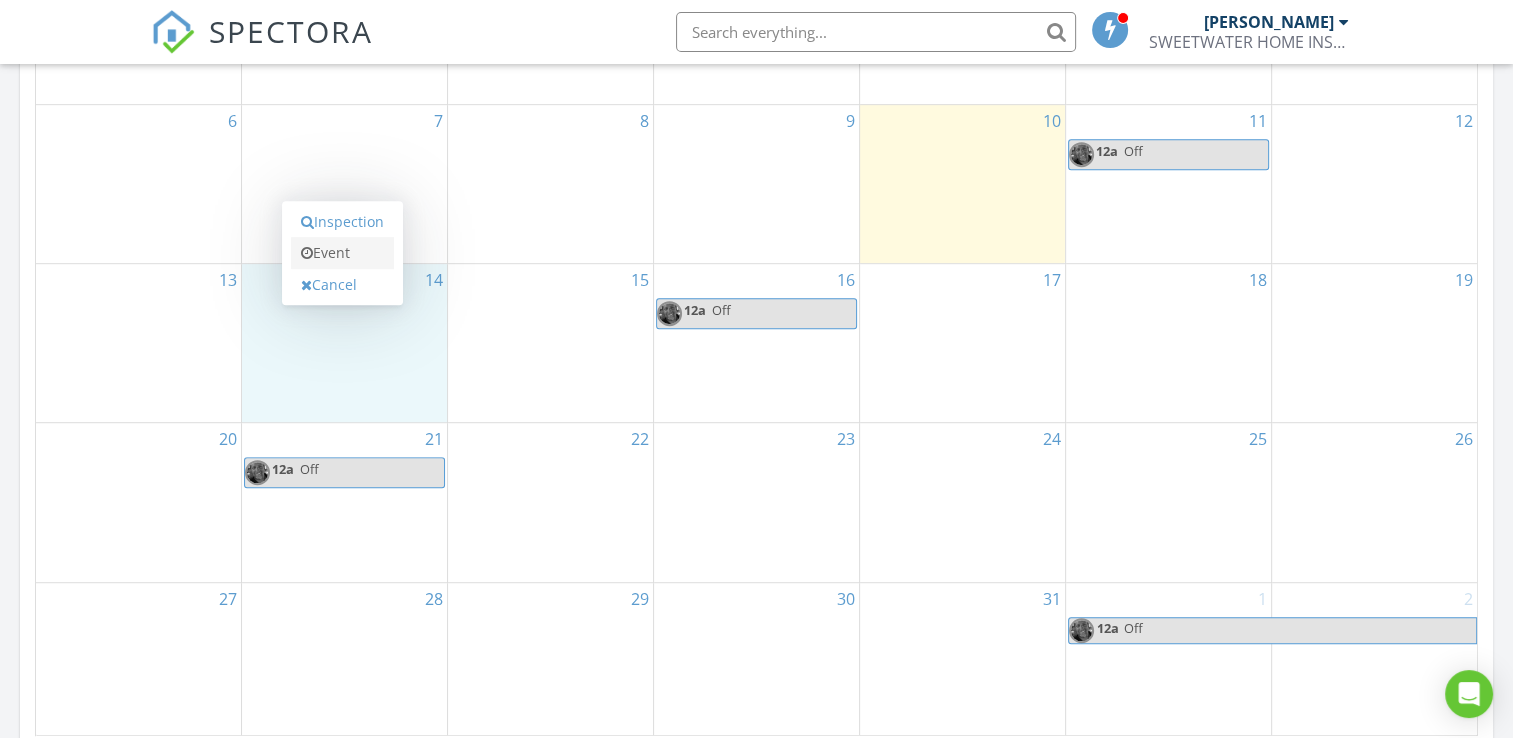 click on "Event" at bounding box center [342, 253] 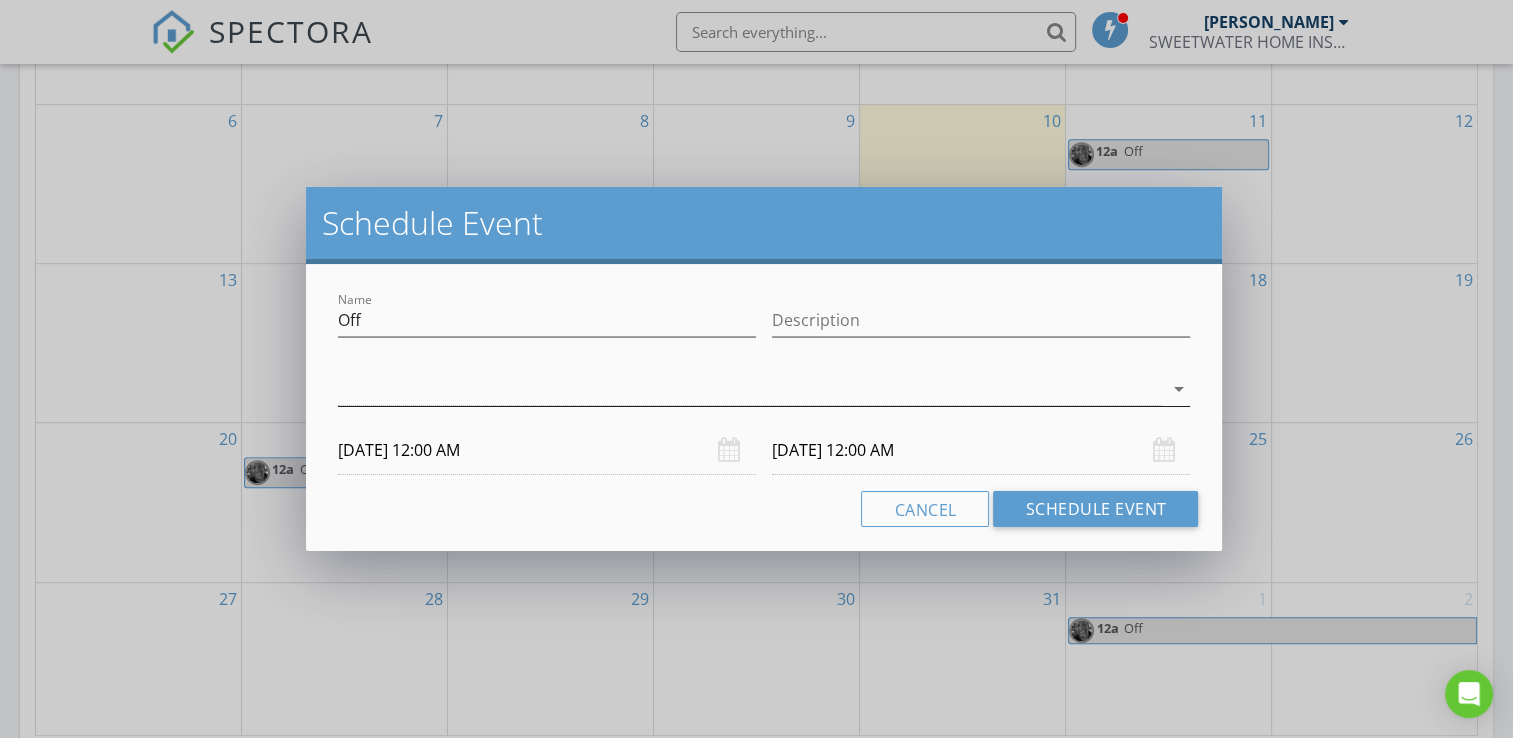 click on "arrow_drop_down" at bounding box center (1178, 389) 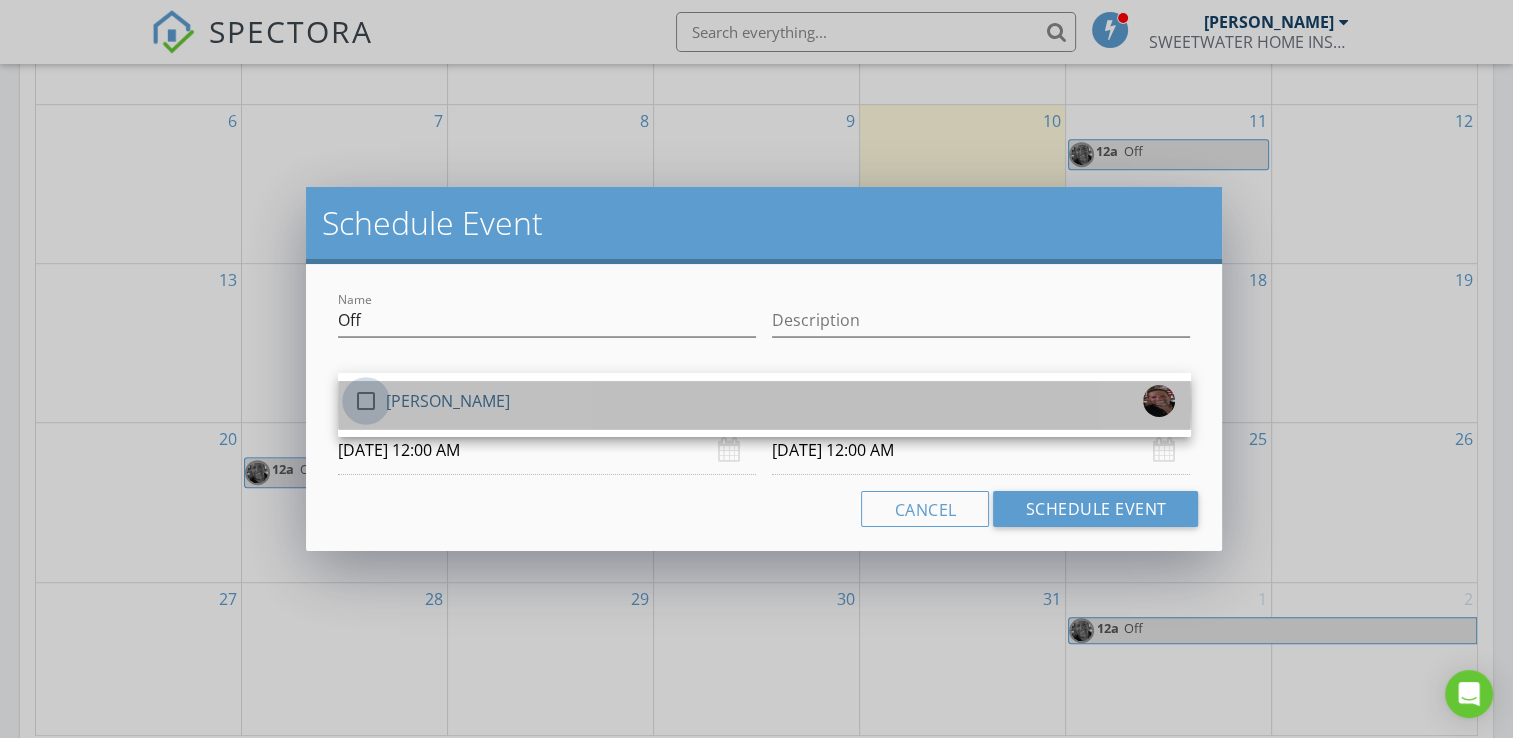 click at bounding box center (366, 401) 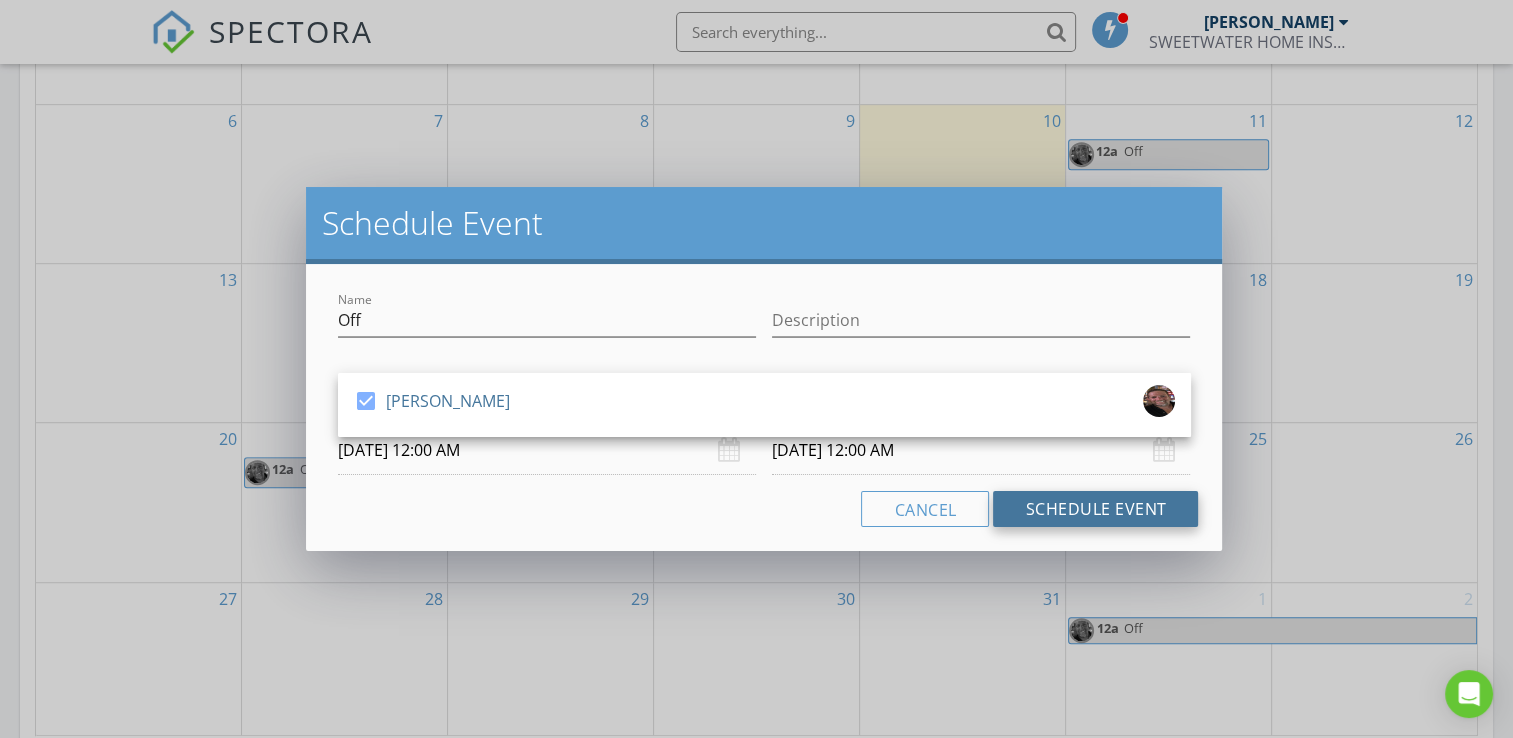 click on "Schedule Event" at bounding box center [1095, 509] 